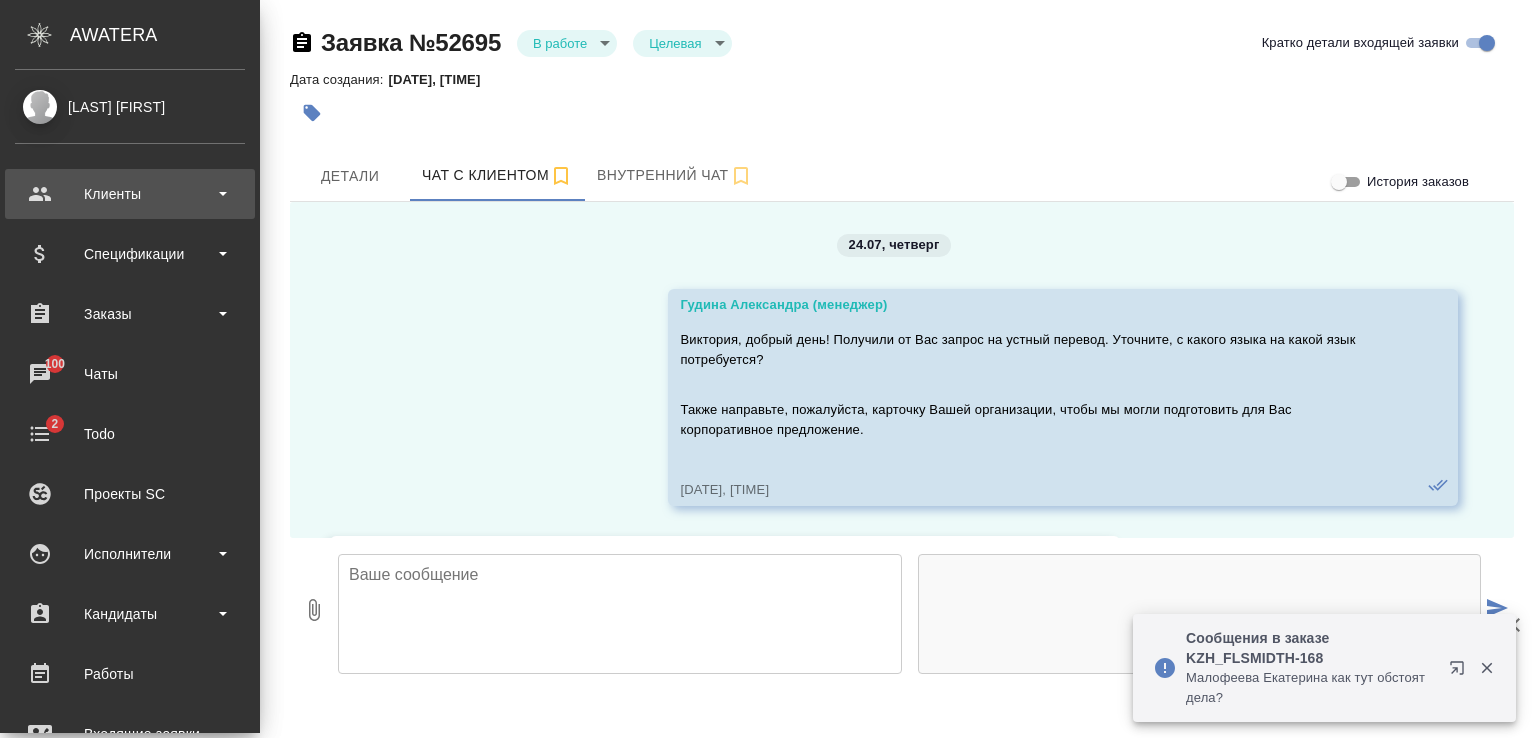 scroll, scrollTop: 0, scrollLeft: 0, axis: both 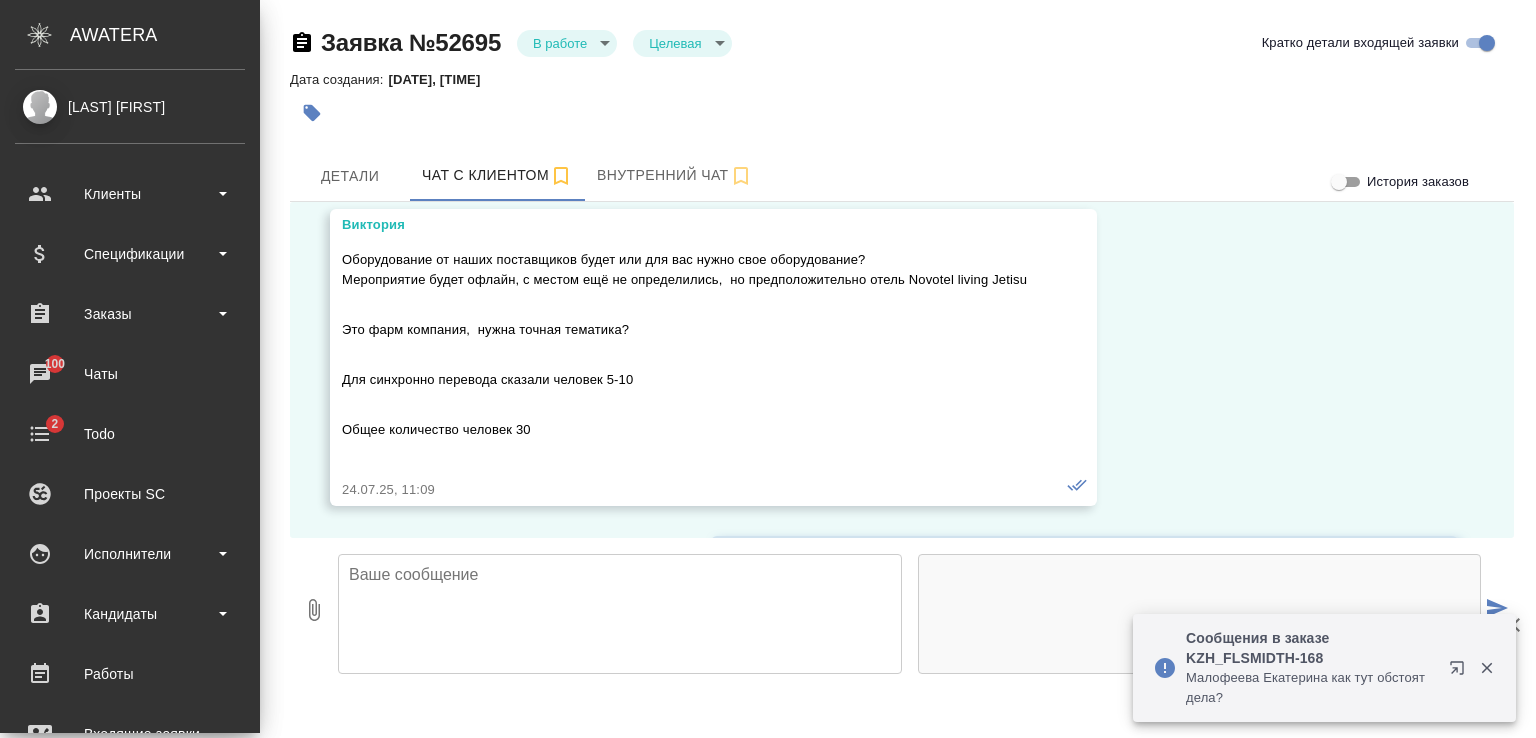 drag, startPoint x: 98, startPoint y: 190, endPoint x: 76, endPoint y: 105, distance: 87.80091 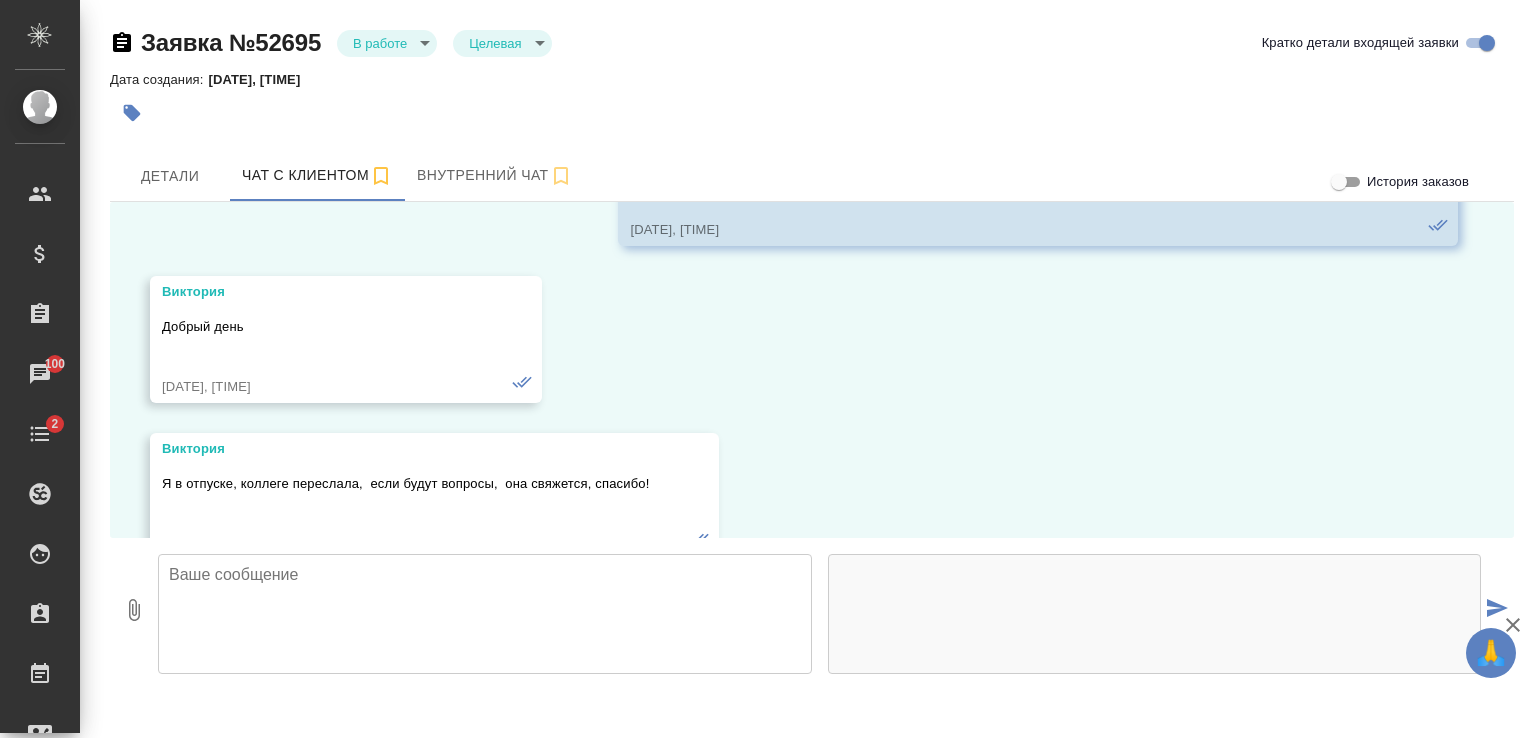 scroll, scrollTop: 3801, scrollLeft: 0, axis: vertical 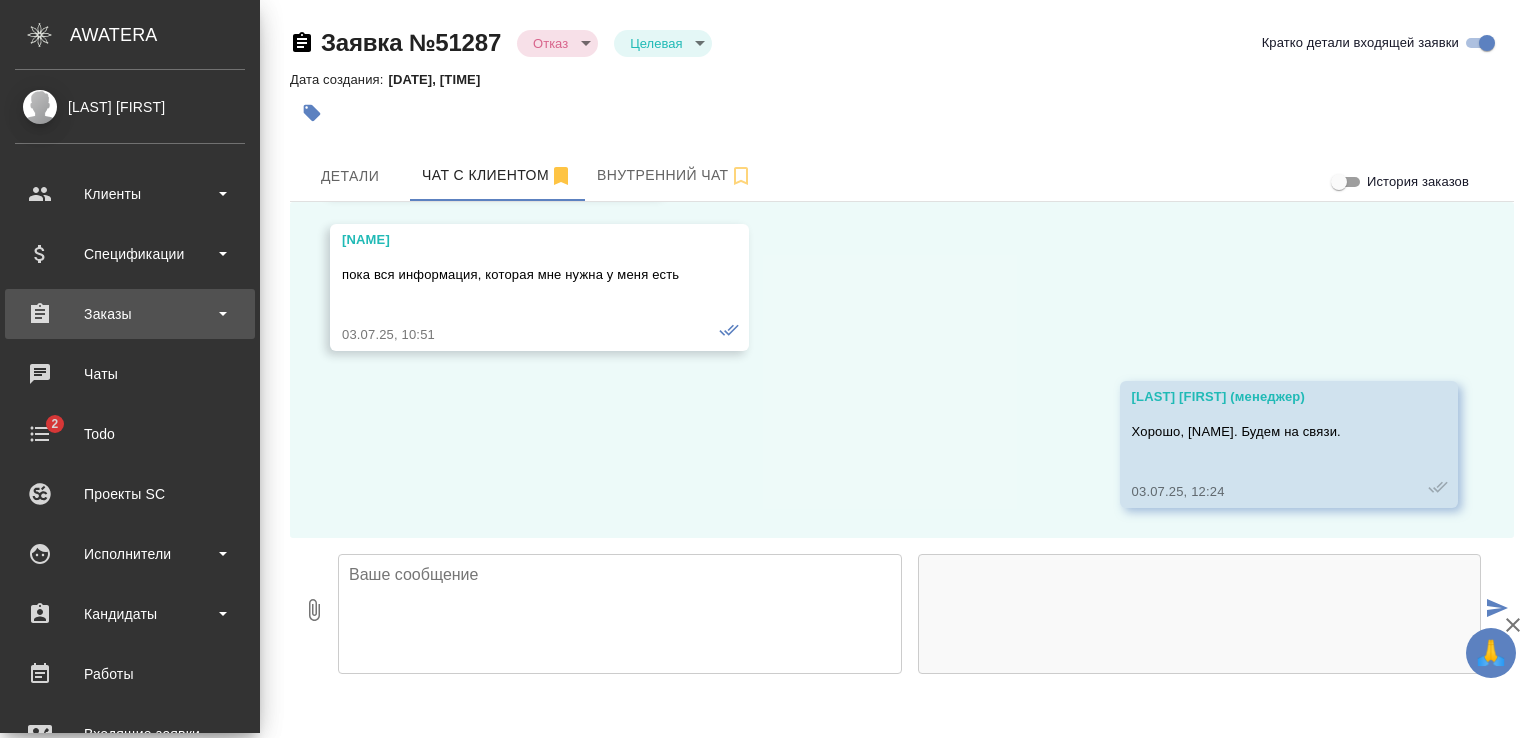click on "Заказы" at bounding box center [130, 314] 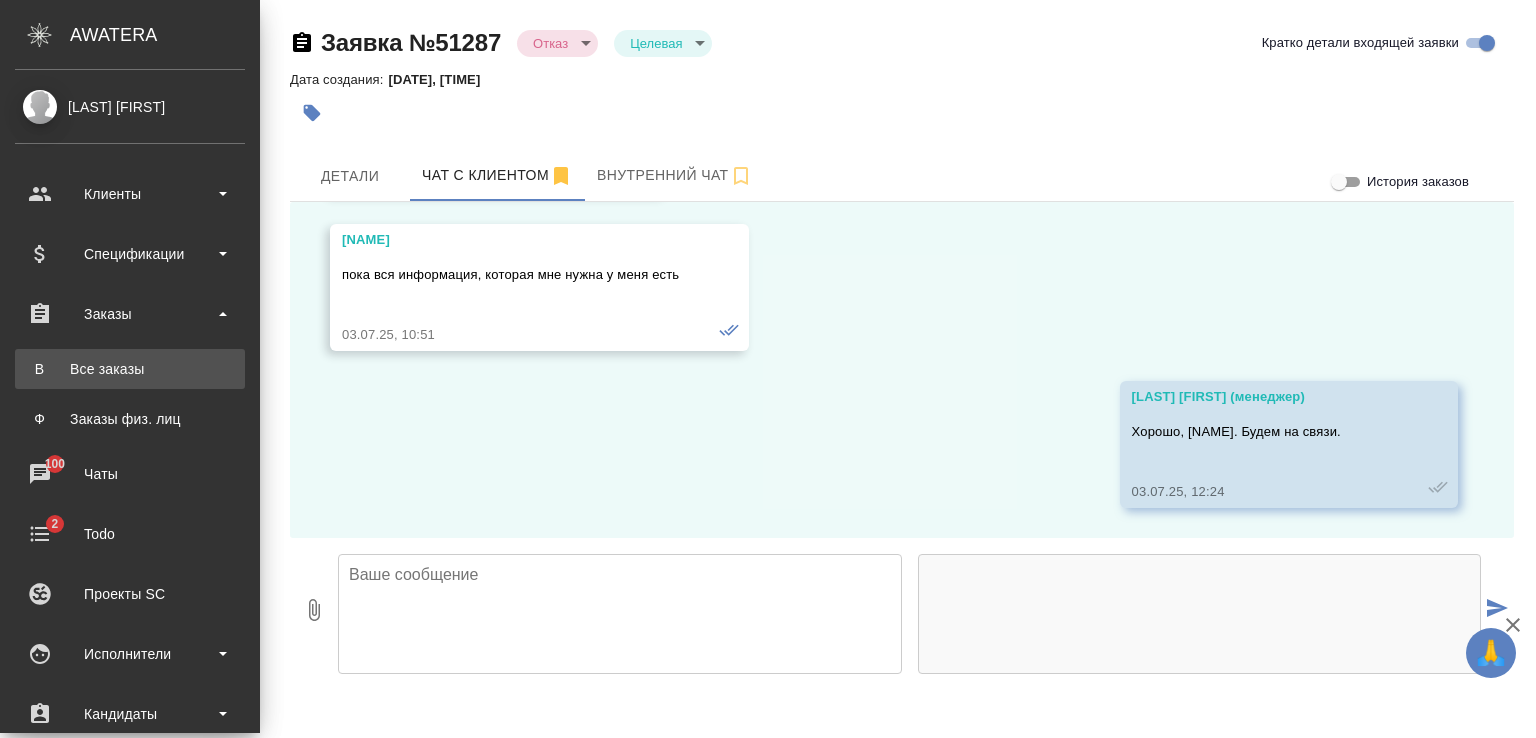 click on "Все заказы" at bounding box center (130, 369) 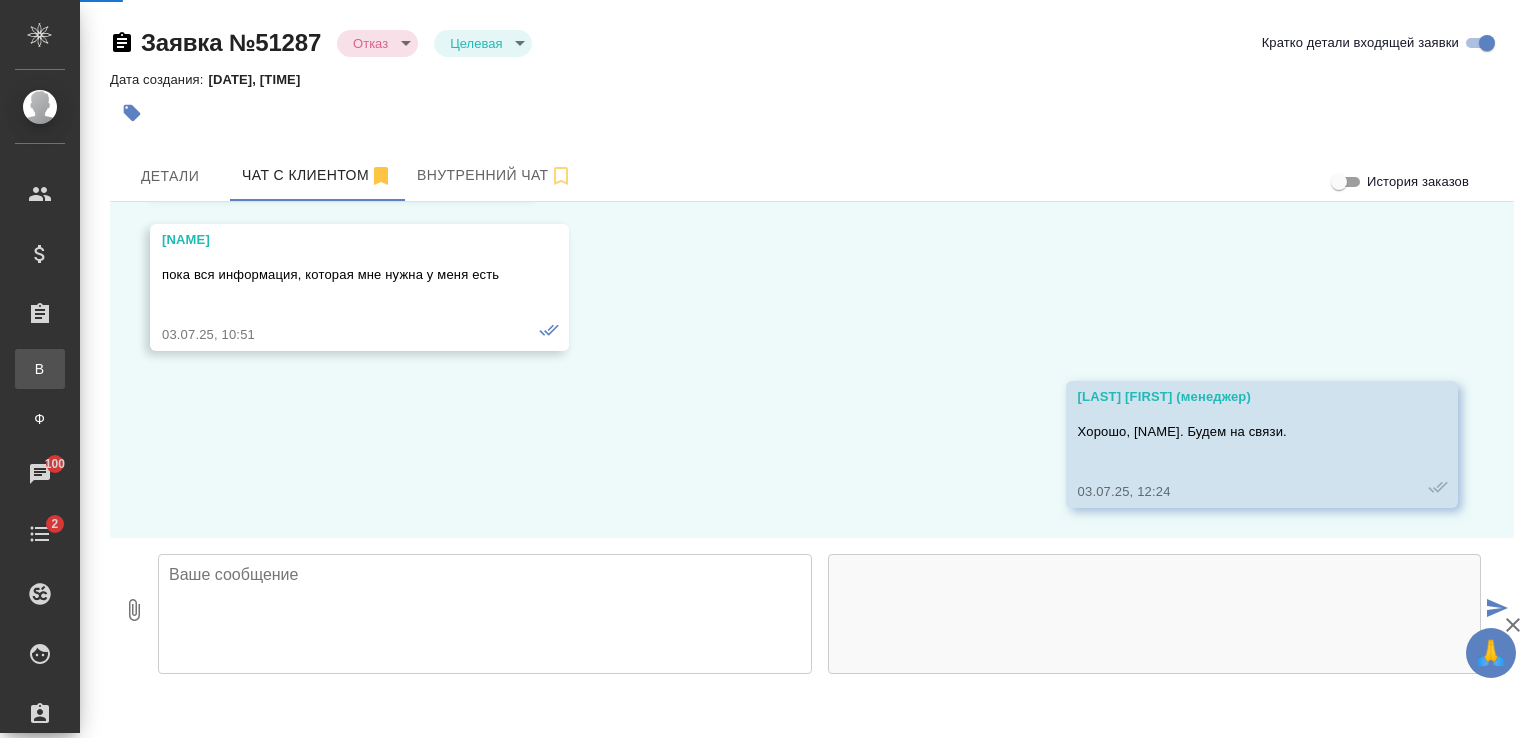 scroll, scrollTop: 11635, scrollLeft: 0, axis: vertical 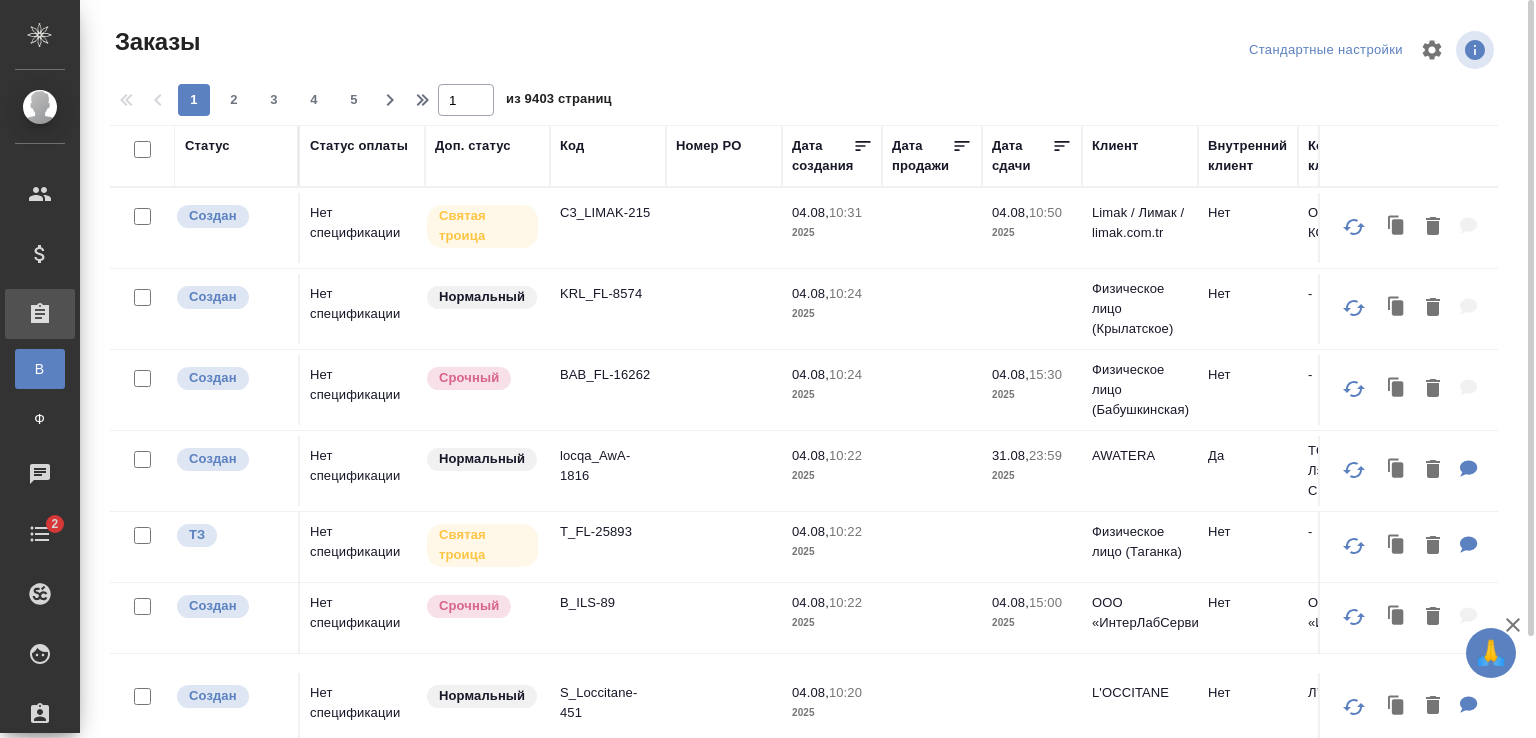click on "Код" at bounding box center (572, 146) 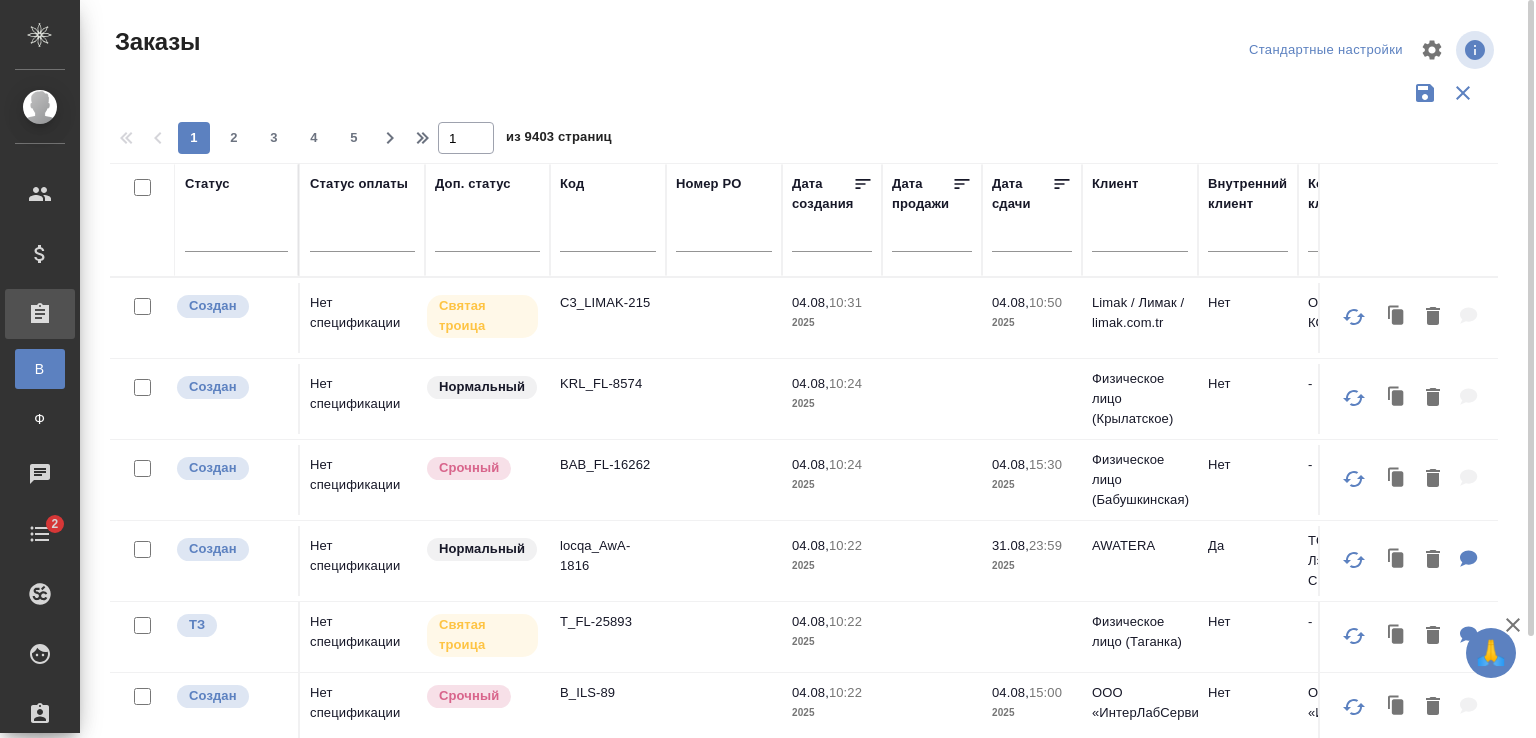 click on "Код" at bounding box center [608, 184] 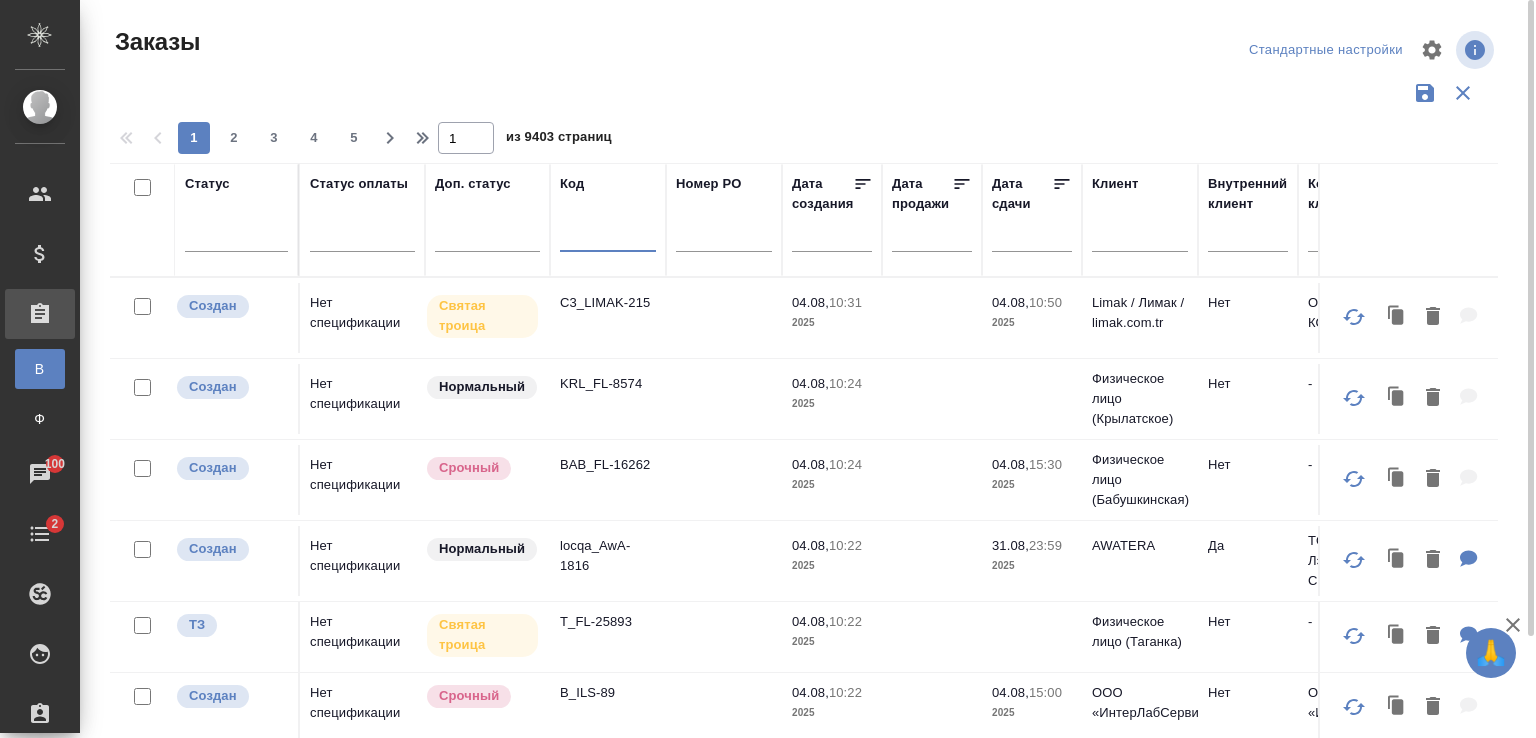 paste on "KZH_KZ-35" 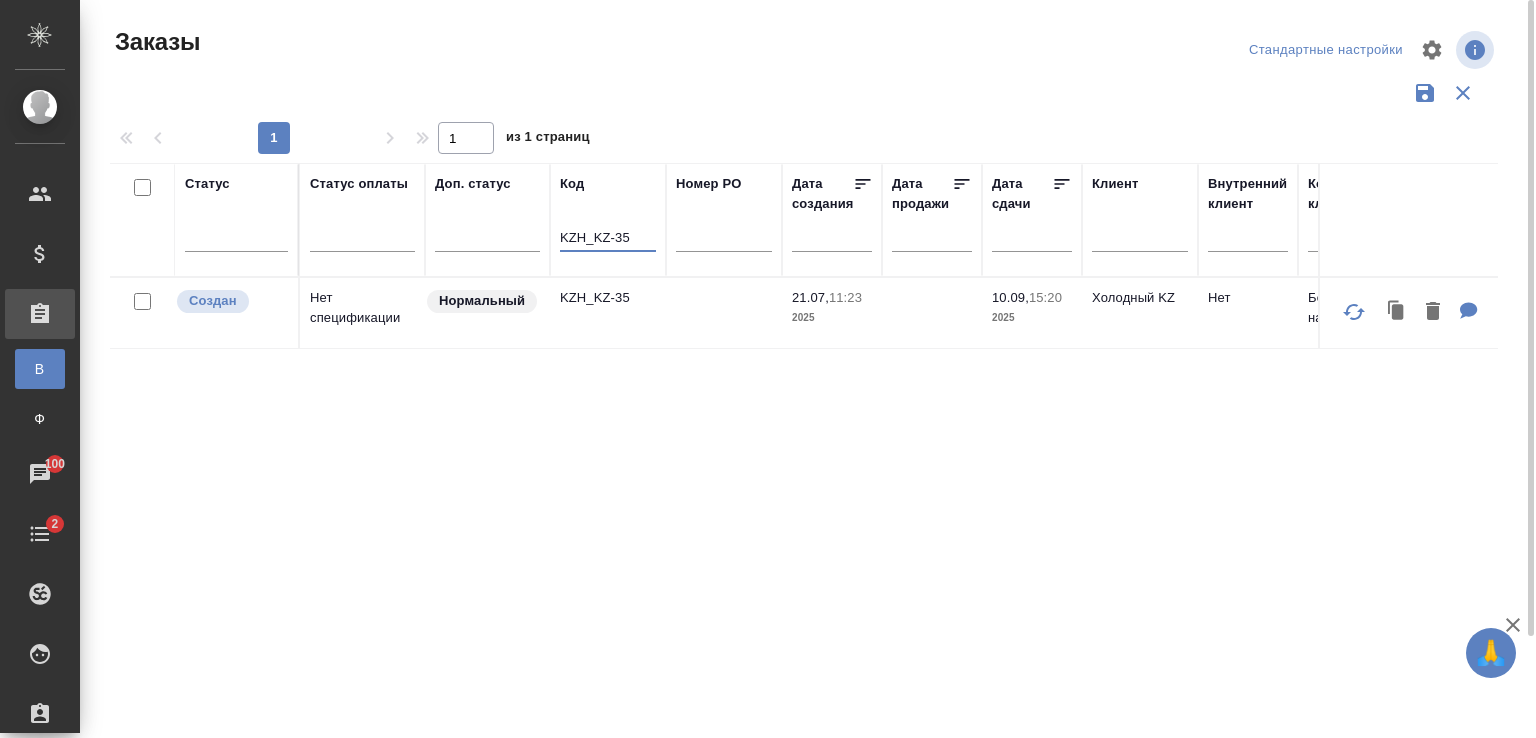click on "Нет спецификации" at bounding box center (362, 313) 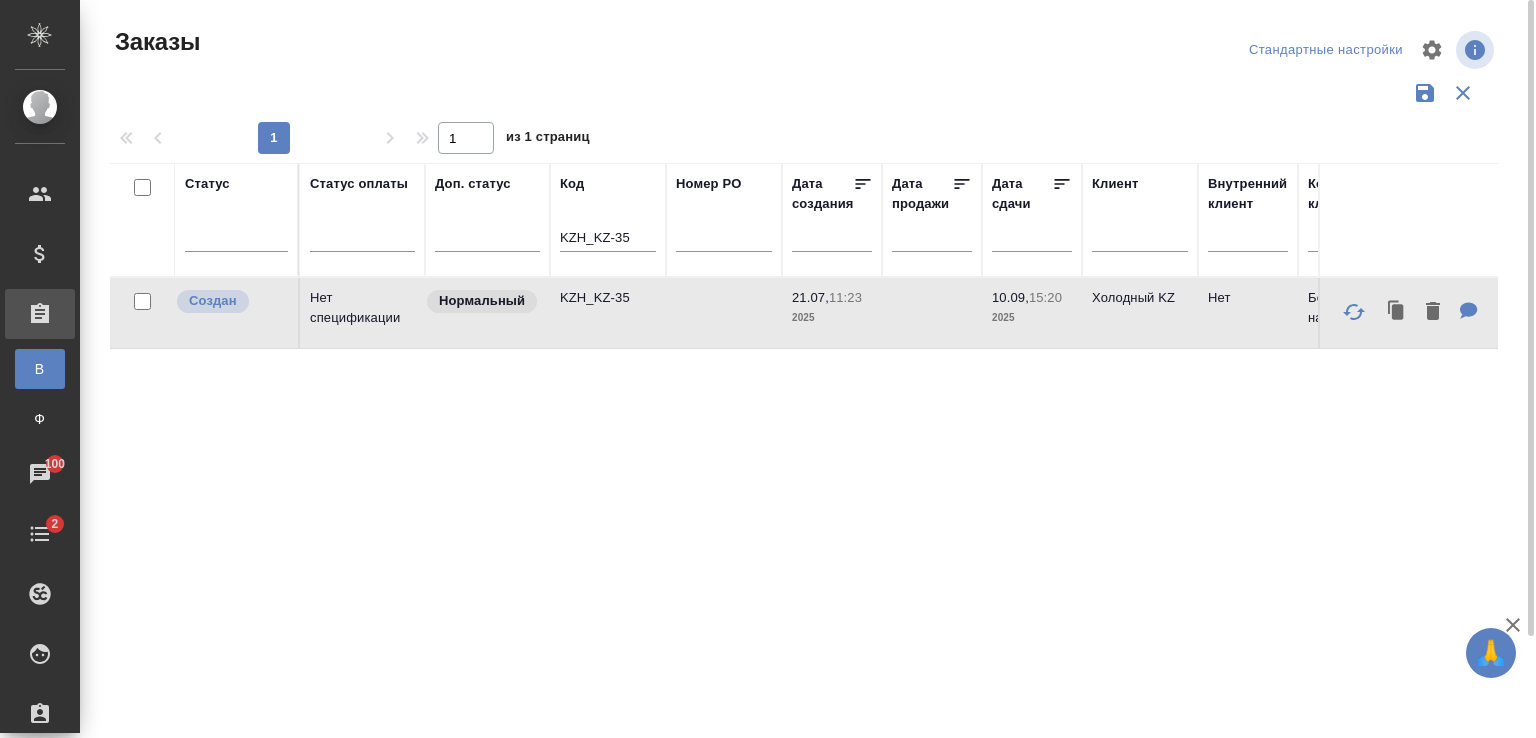 click on "Нет спецификации" at bounding box center (362, 313) 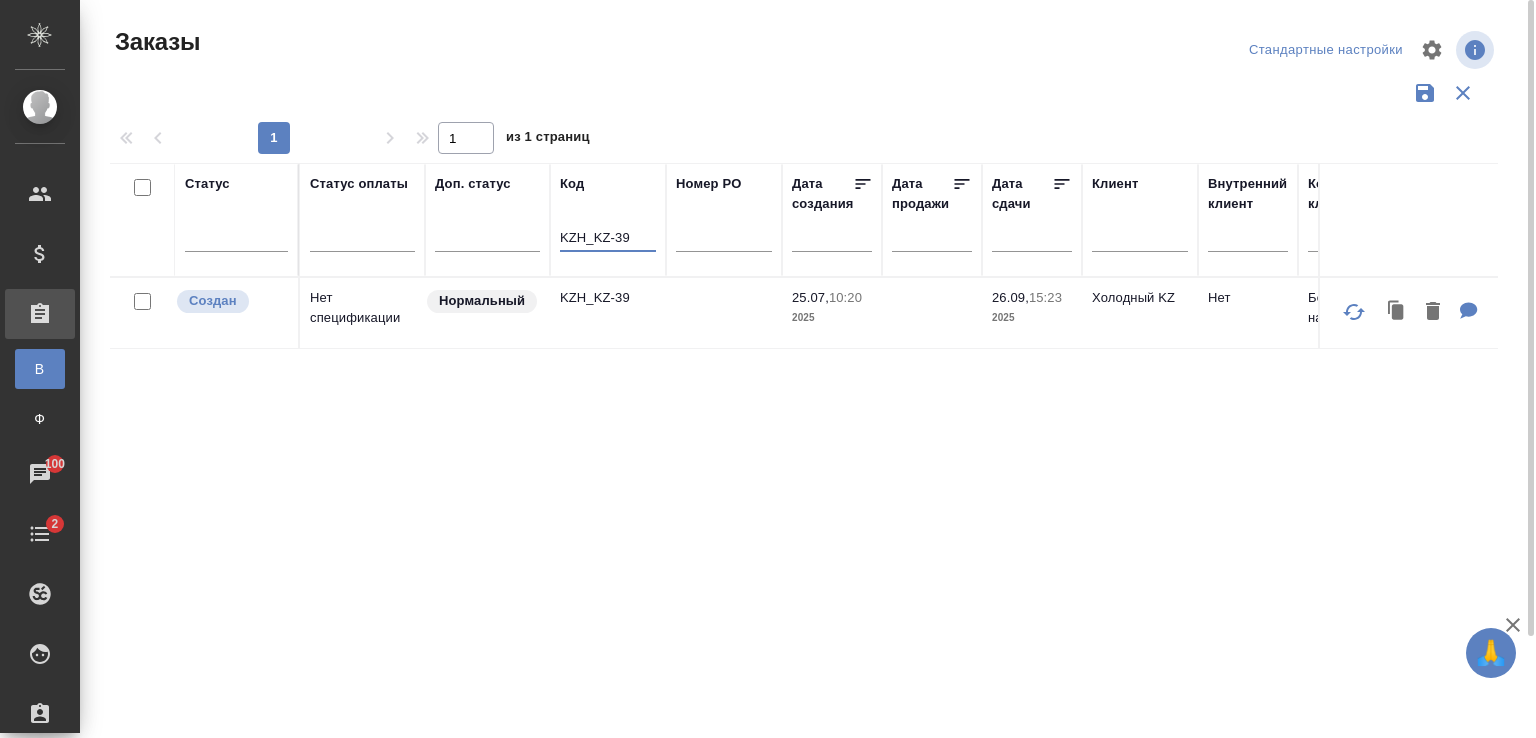 type on "KZH_KZ-39" 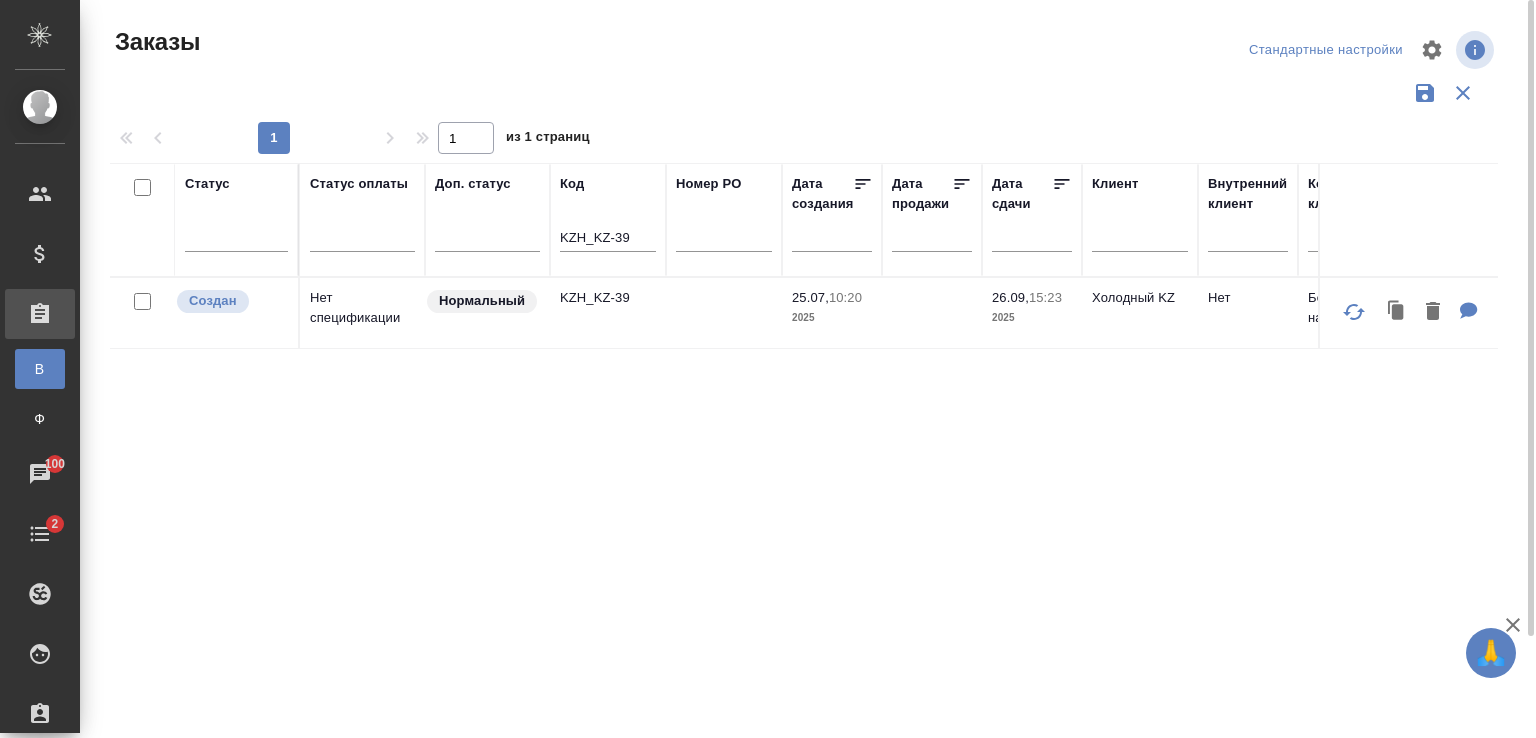 click on "Нет спецификации" at bounding box center (362, 313) 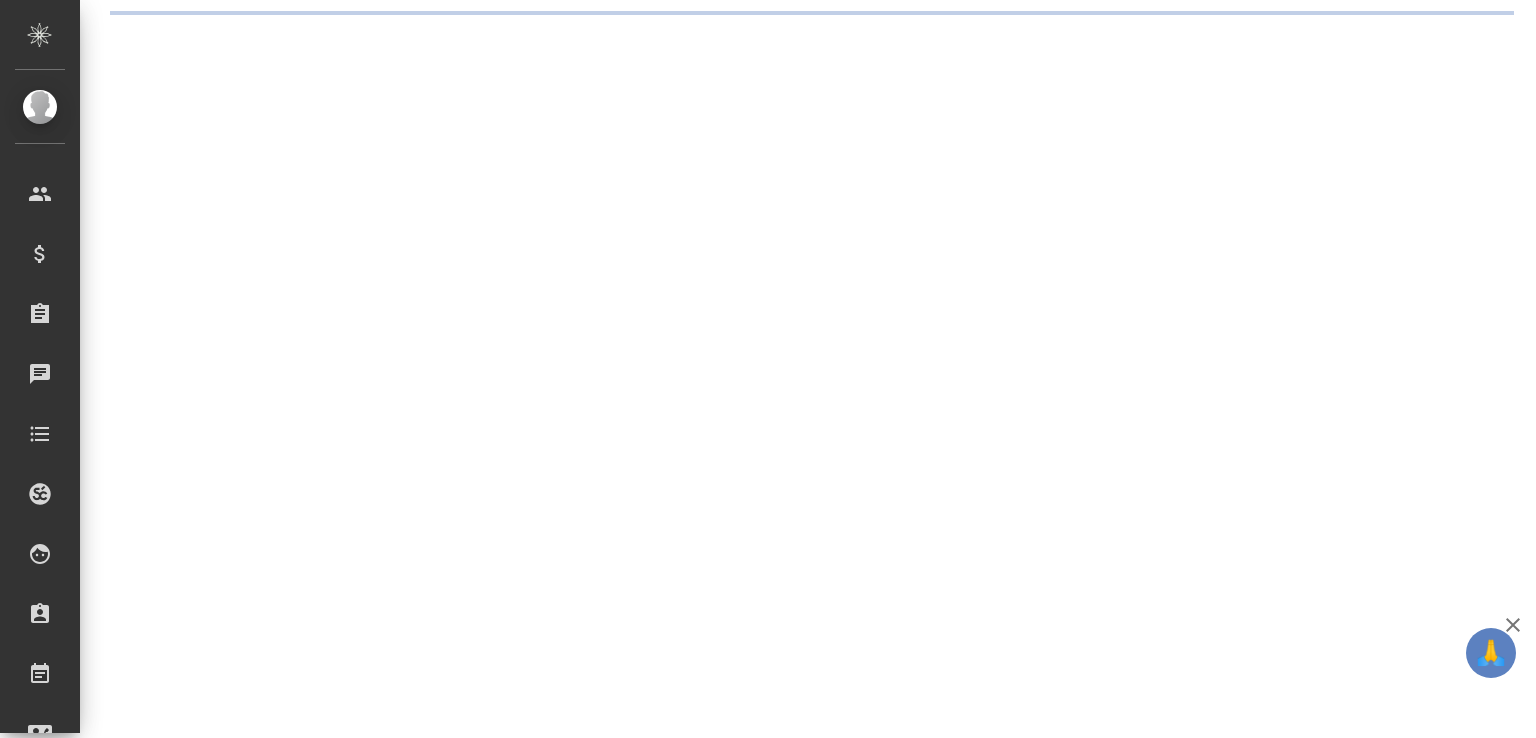 scroll, scrollTop: 0, scrollLeft: 0, axis: both 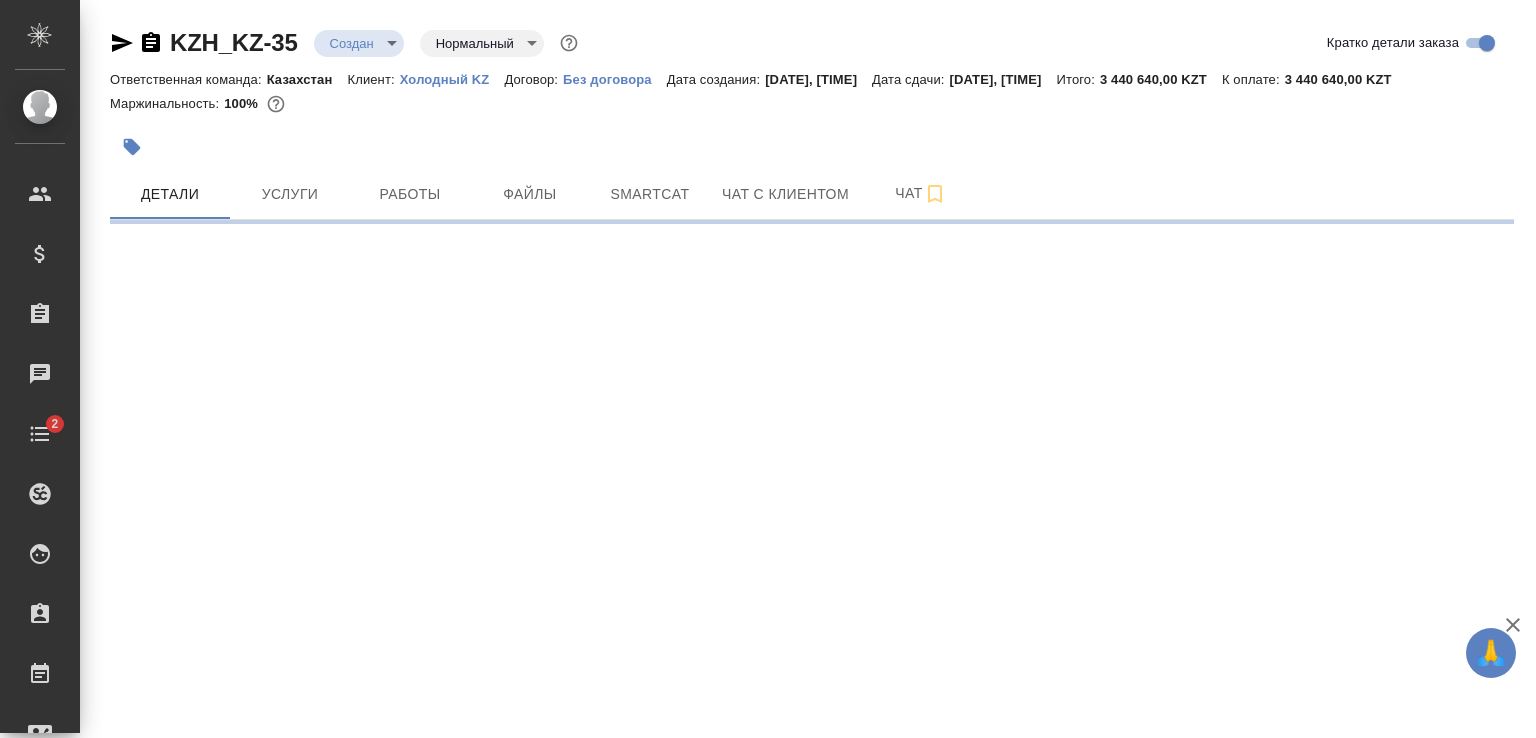 select on "RU" 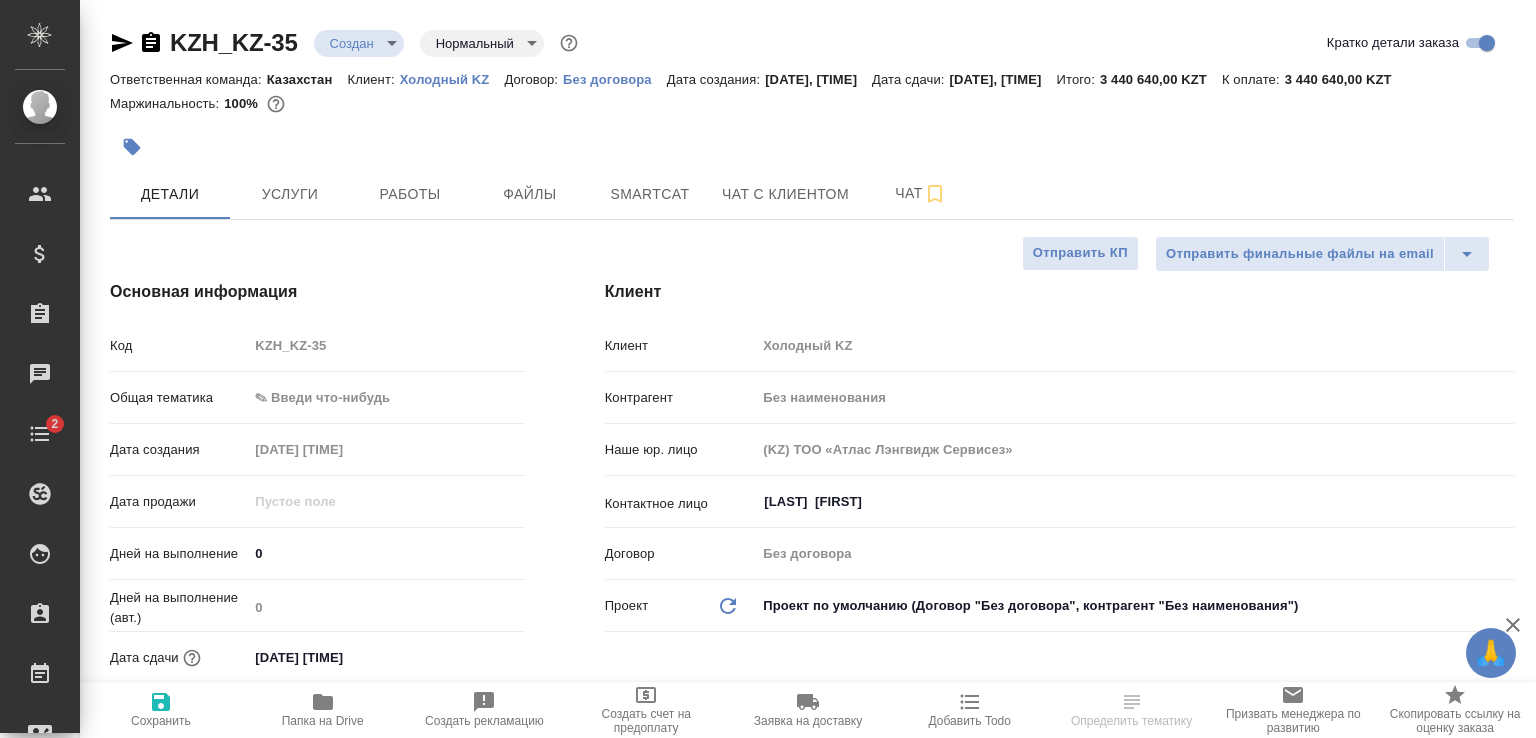 type on "x" 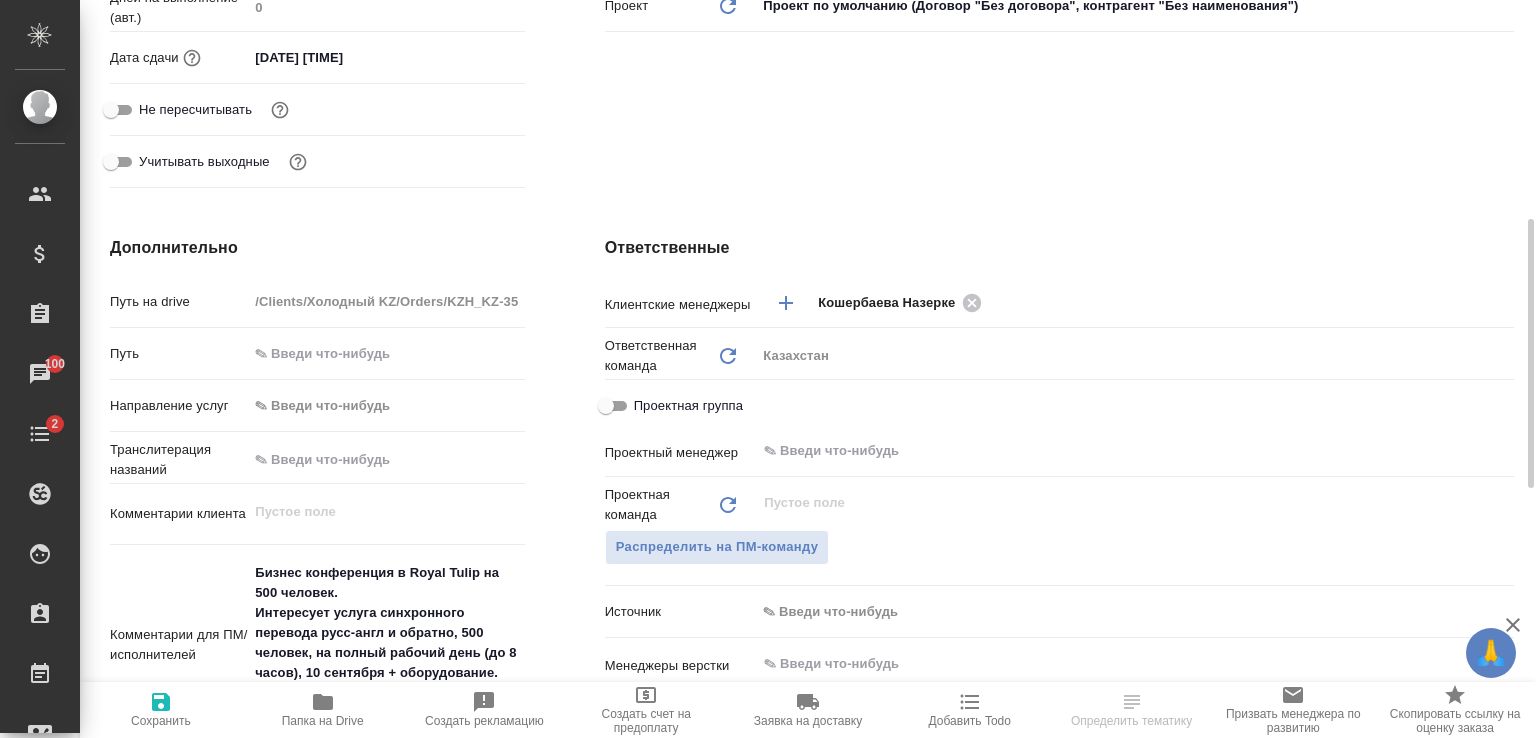 scroll, scrollTop: 900, scrollLeft: 0, axis: vertical 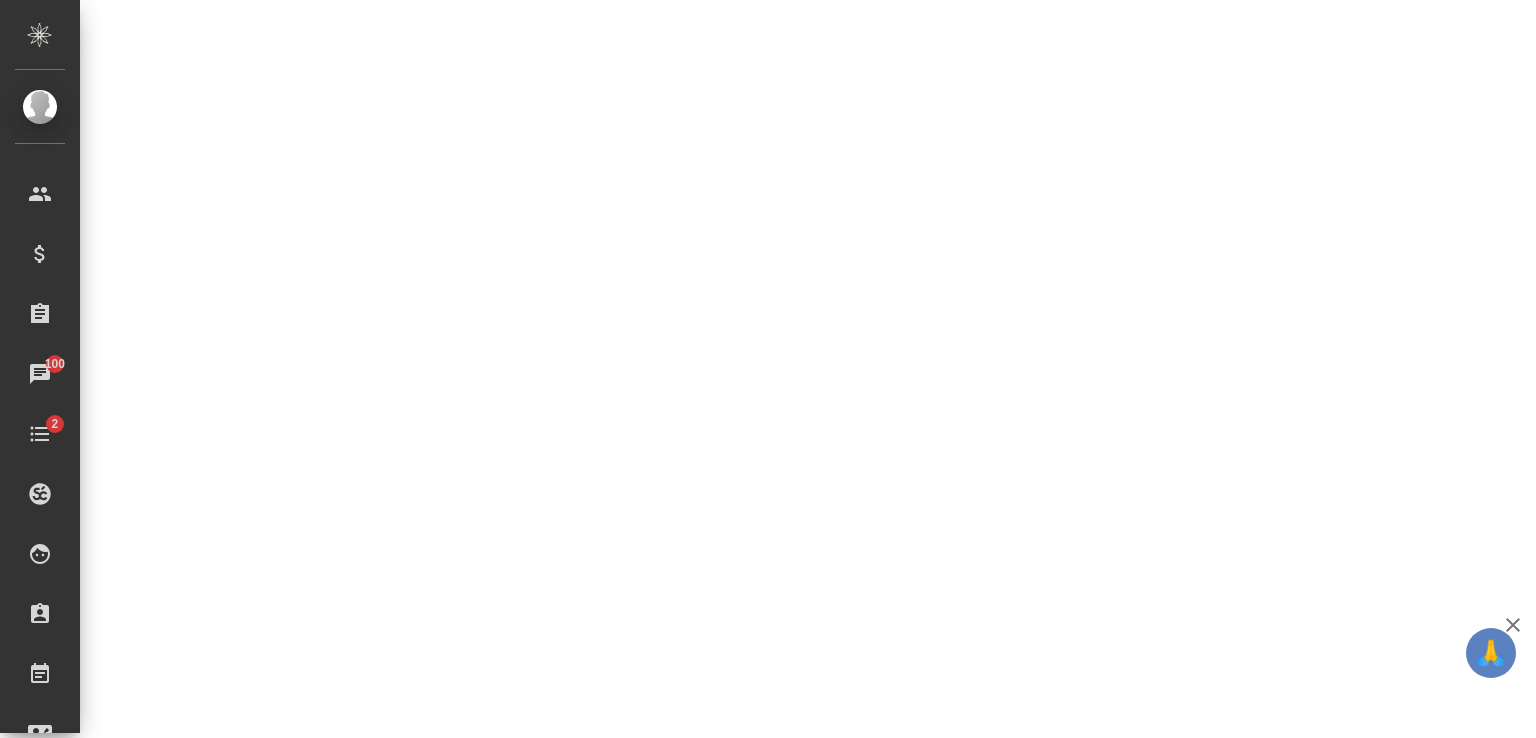 select on "RU" 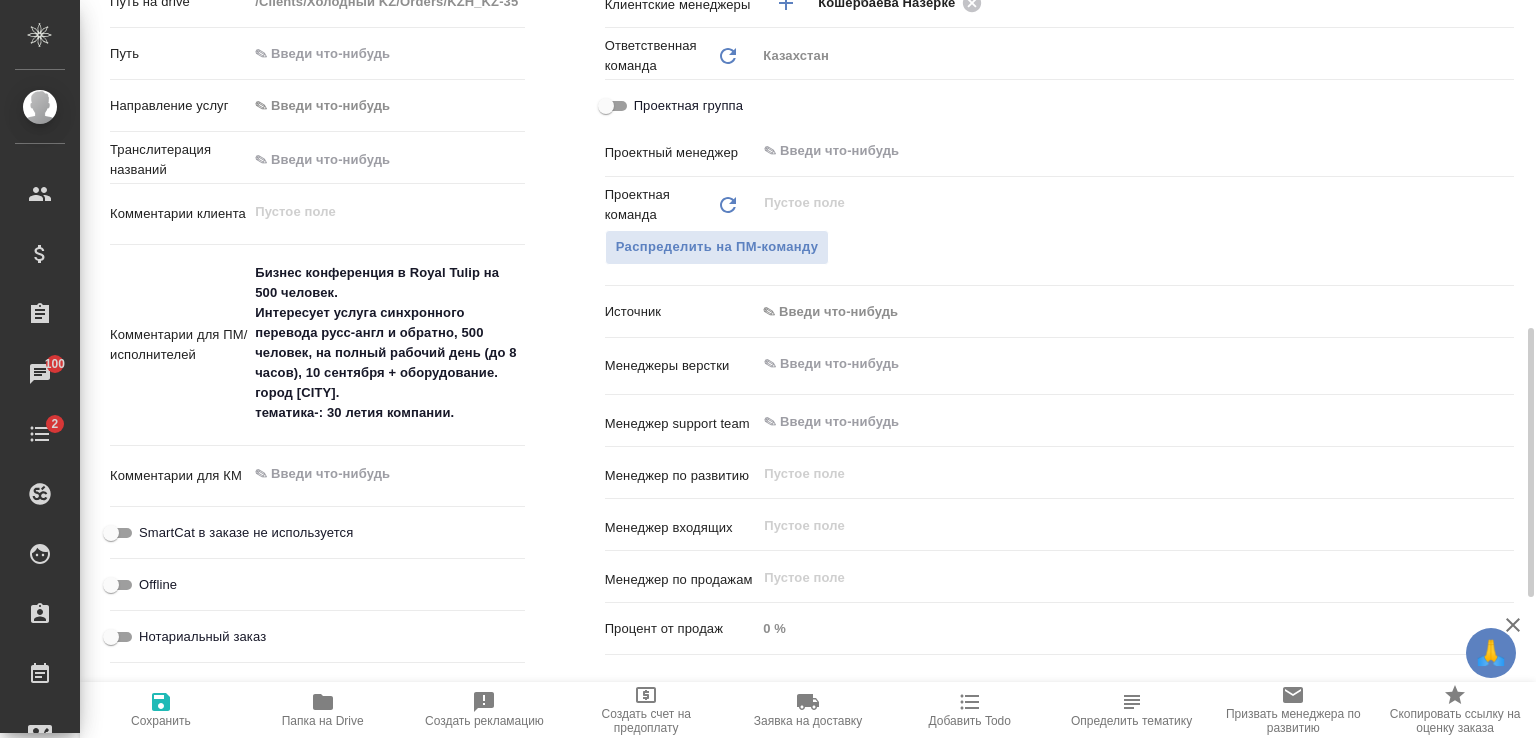 type on "x" 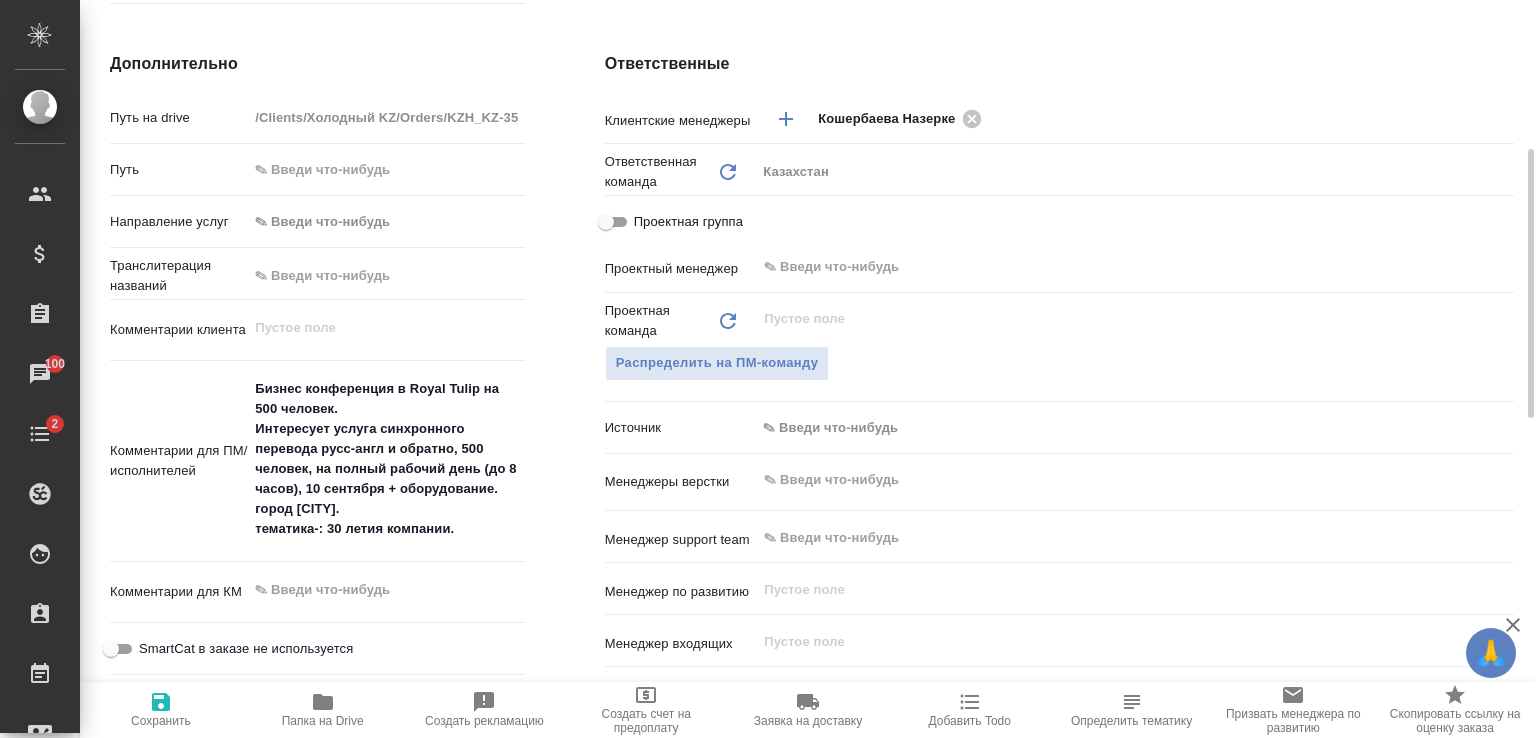 scroll, scrollTop: 684, scrollLeft: 0, axis: vertical 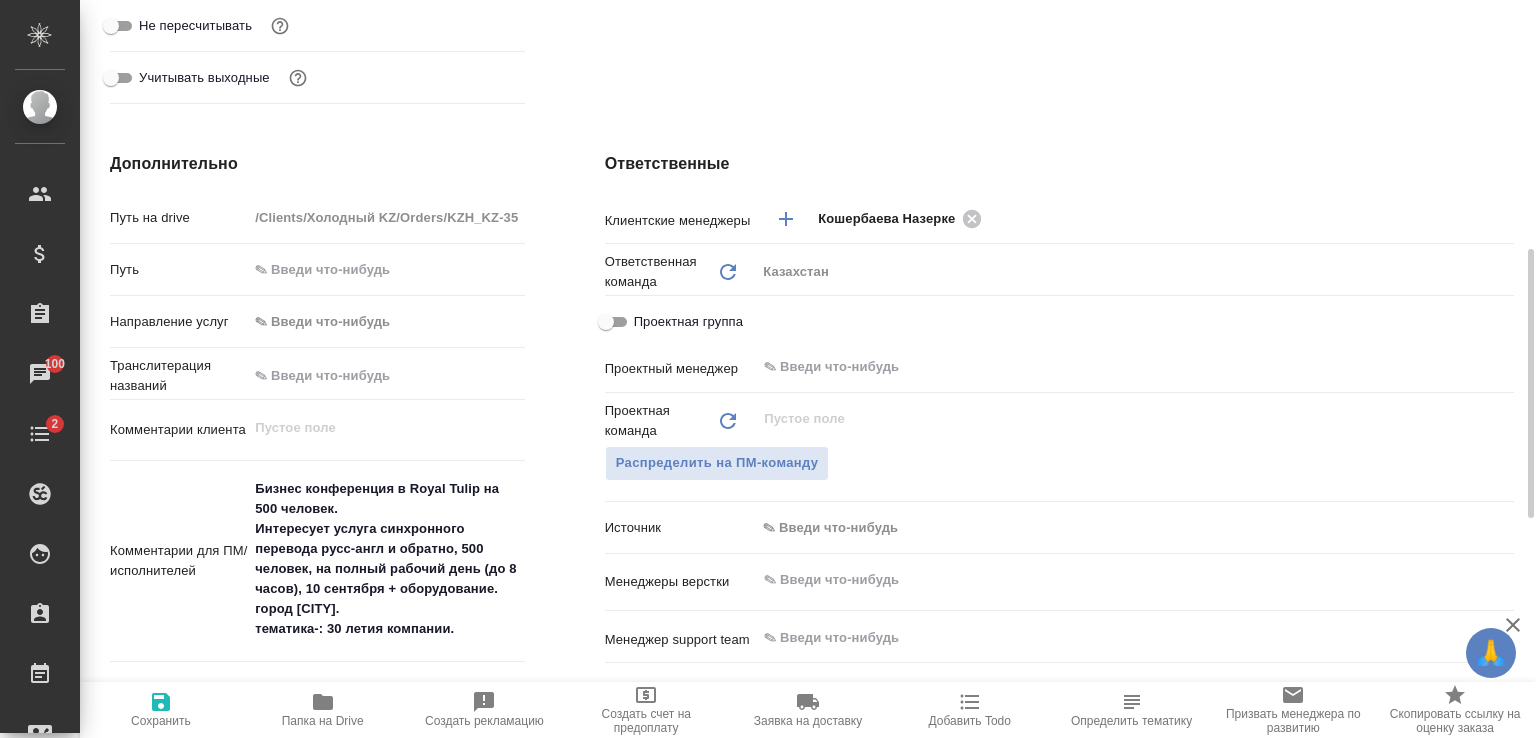 type on "x" 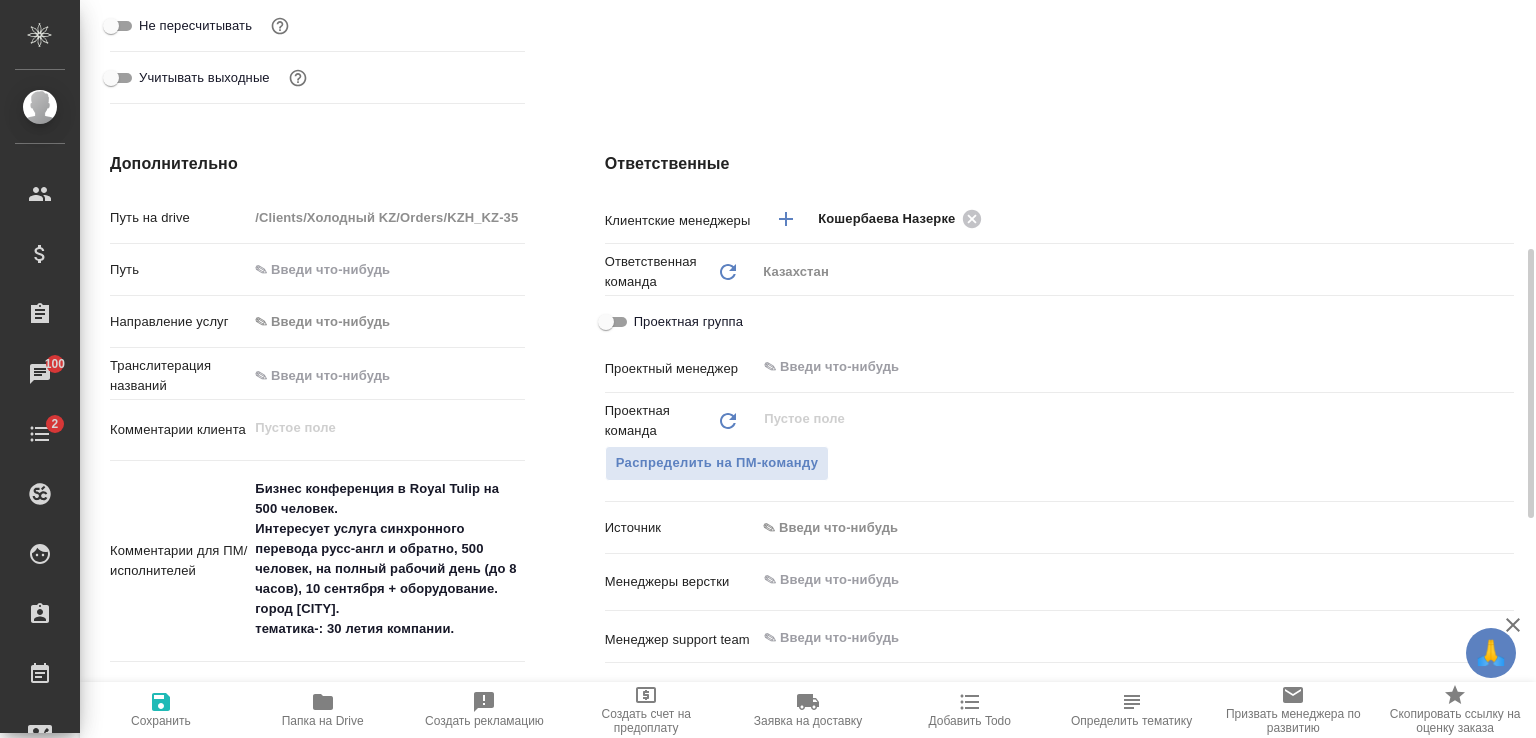 type on "x" 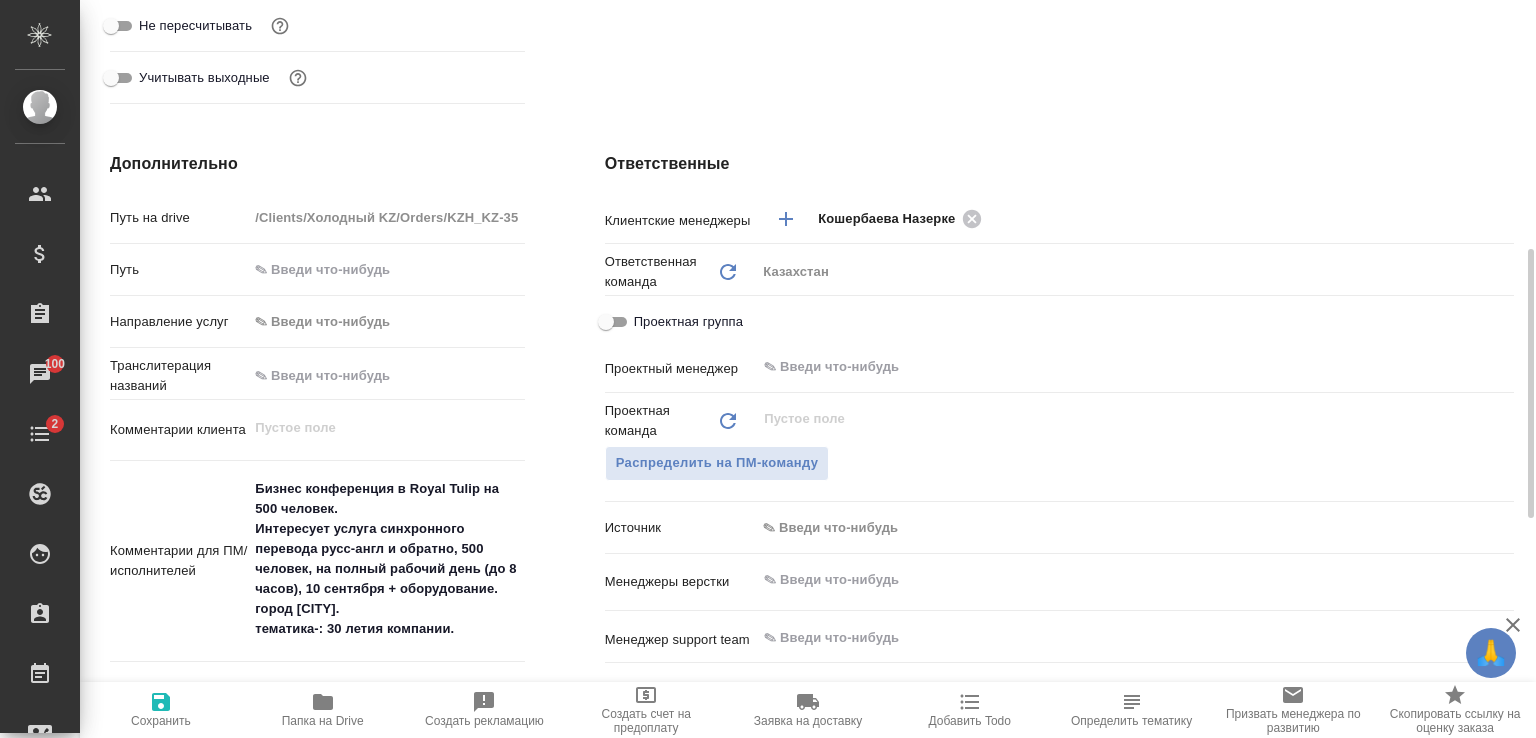 type on "x" 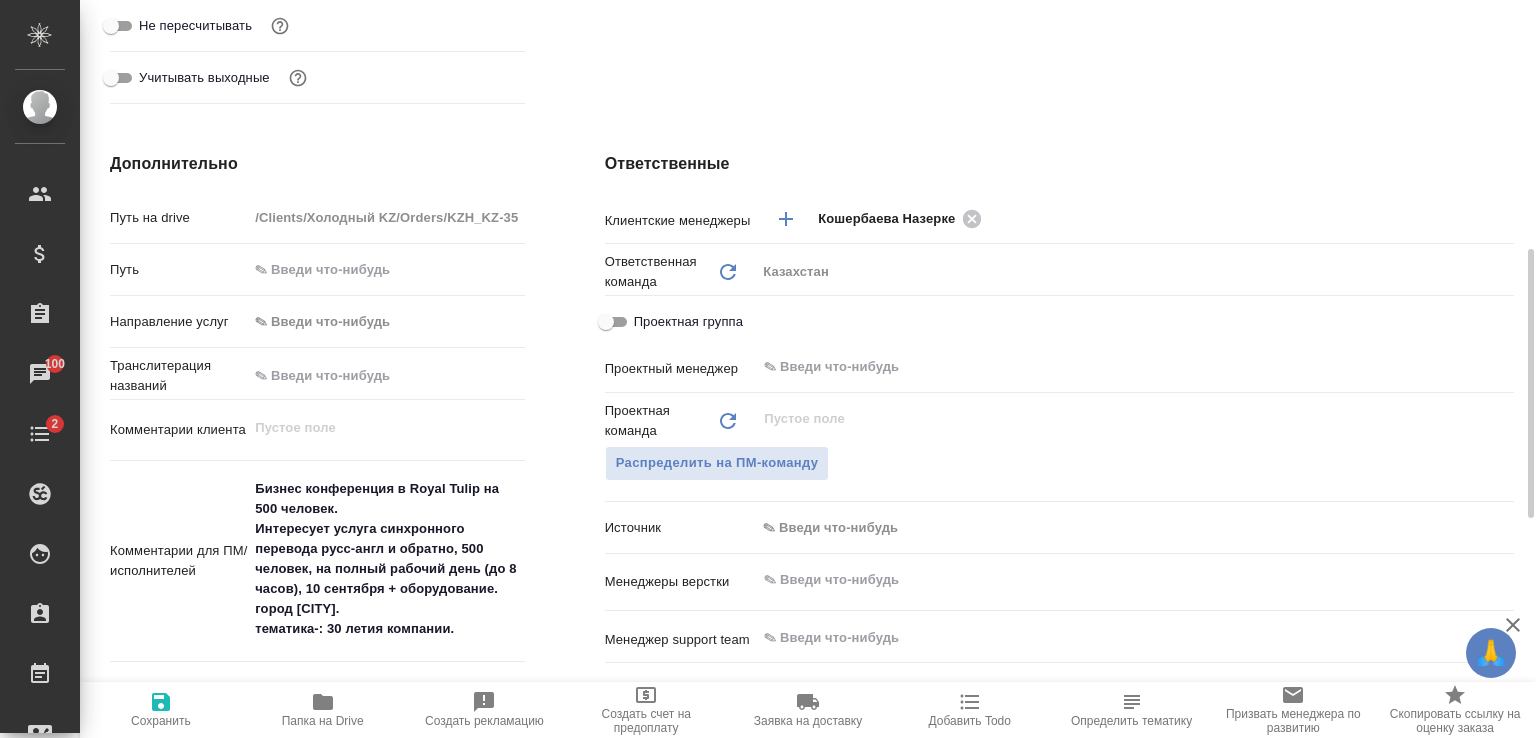 type on "x" 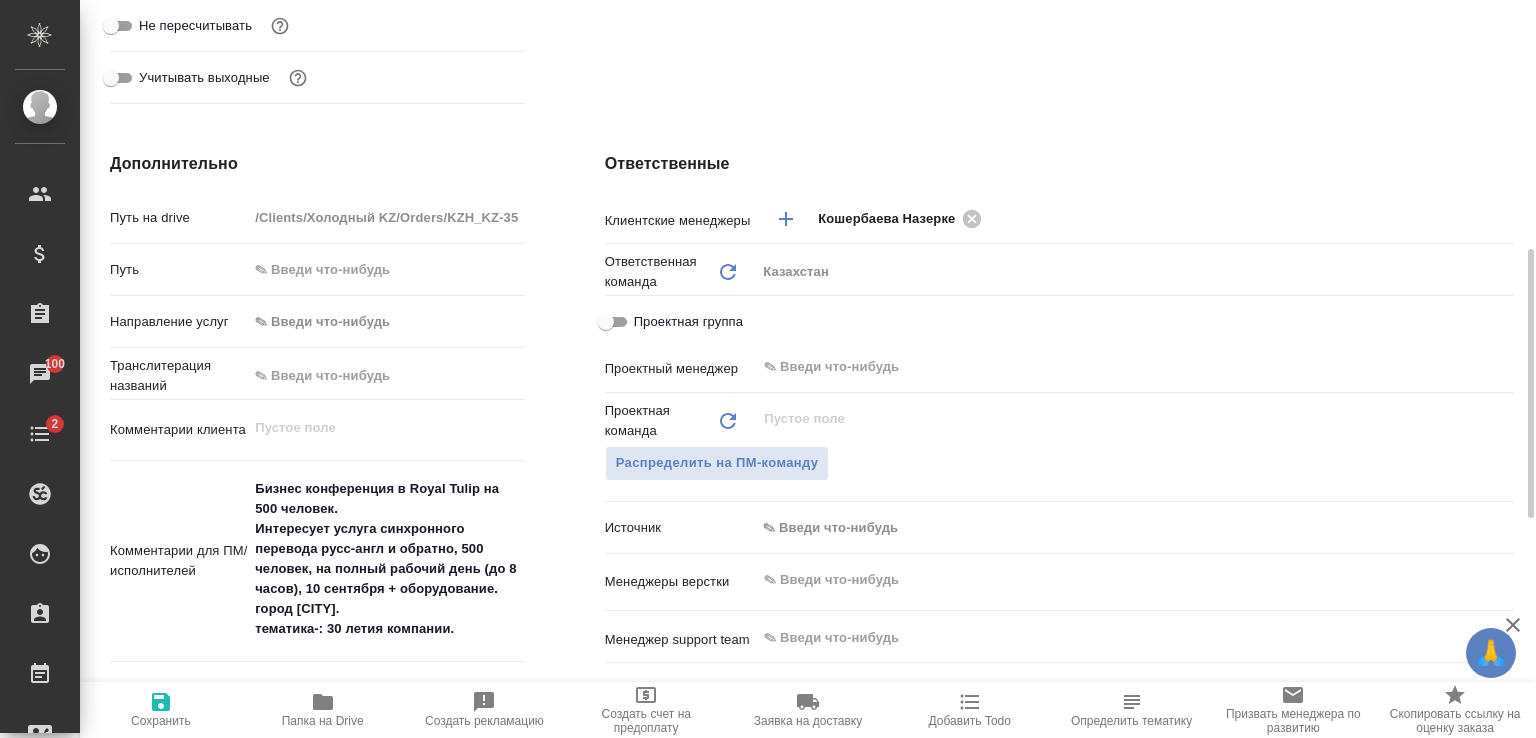 type on "x" 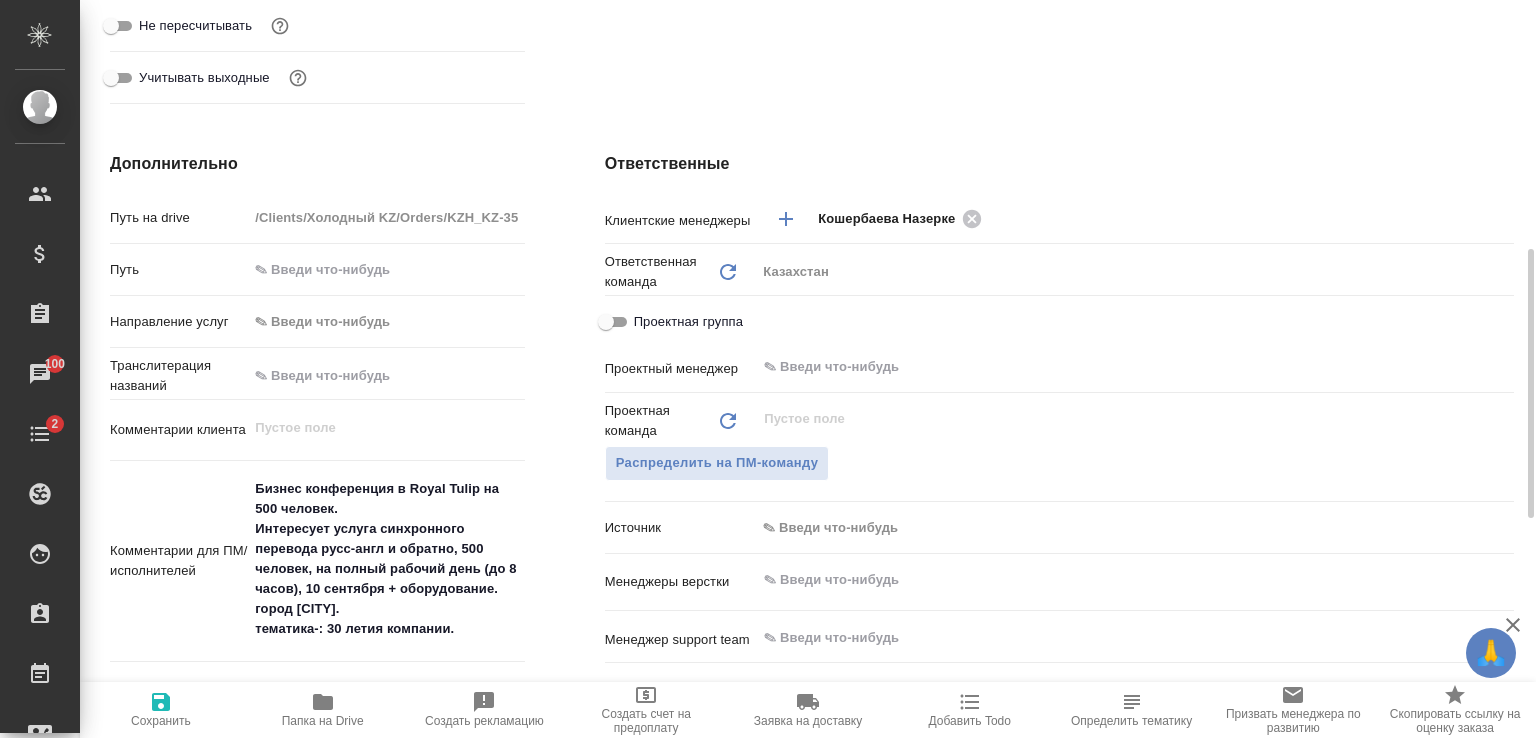 type on "x" 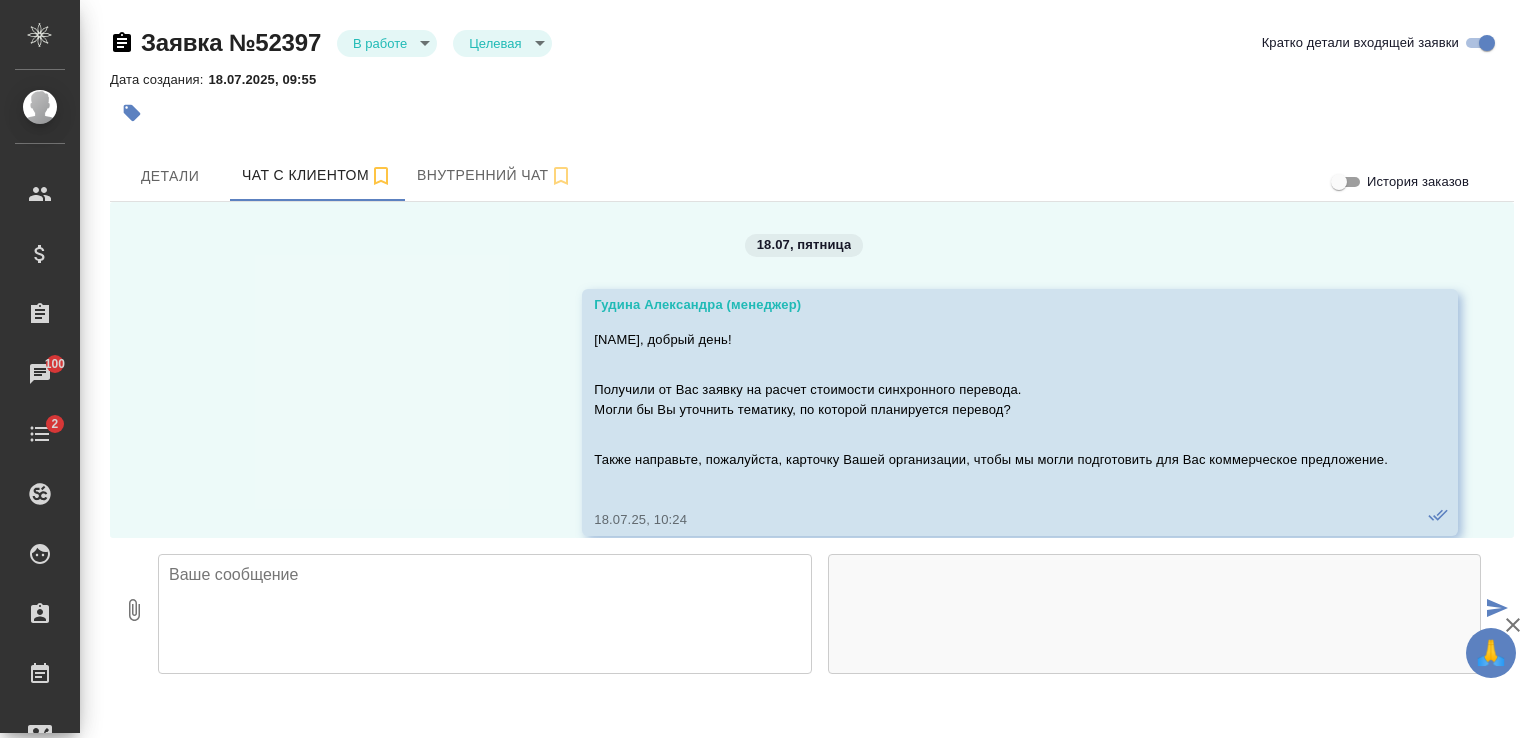 scroll, scrollTop: 0, scrollLeft: 0, axis: both 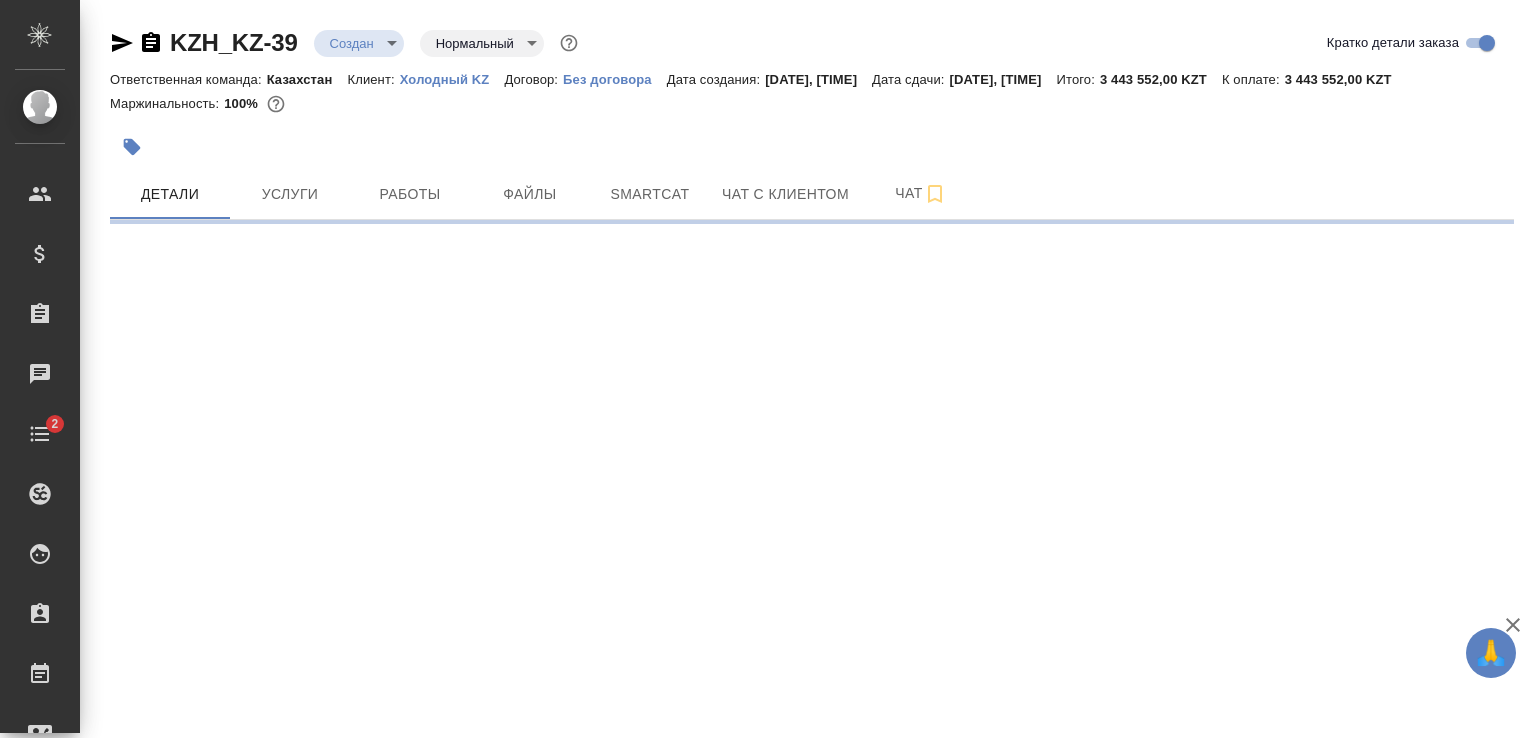 select on "RU" 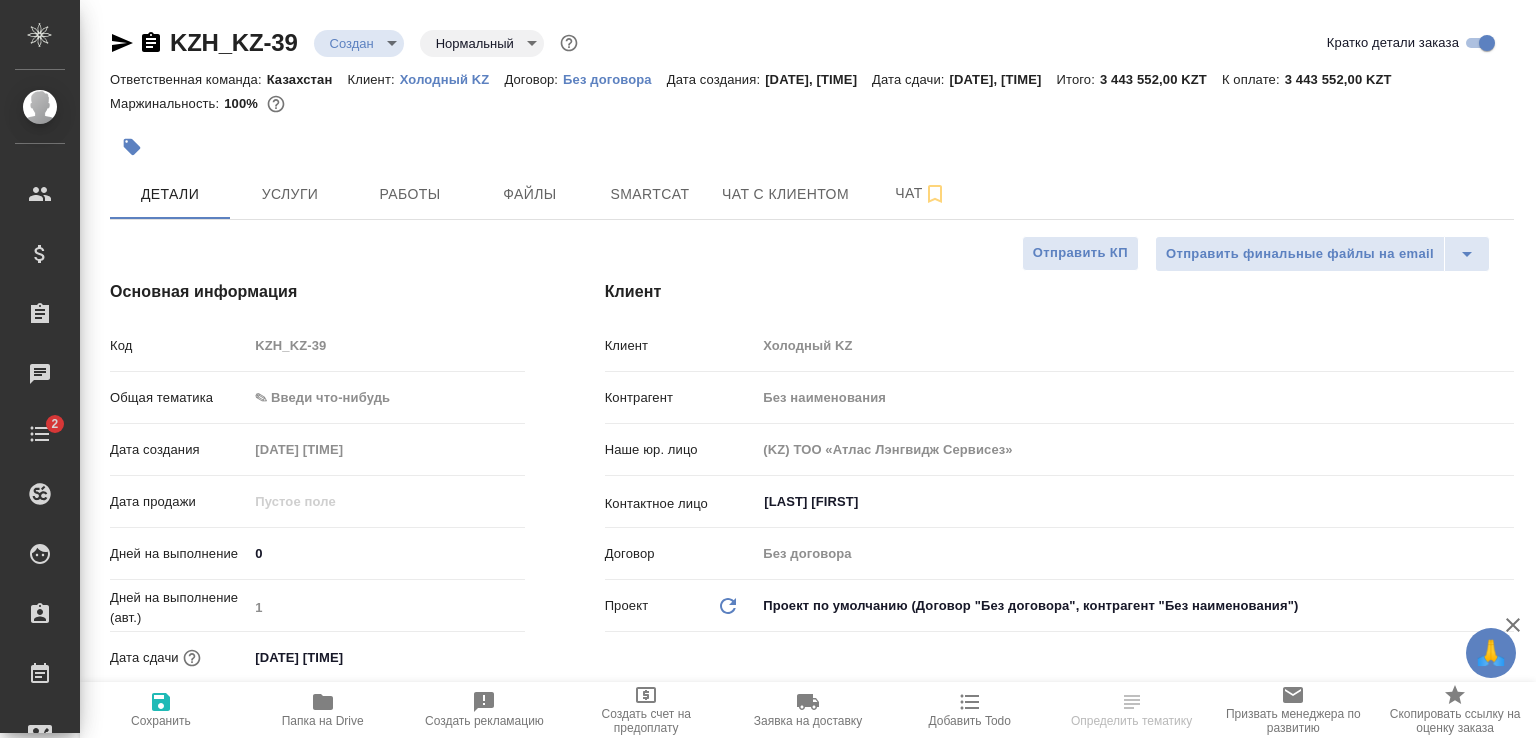 type on "x" 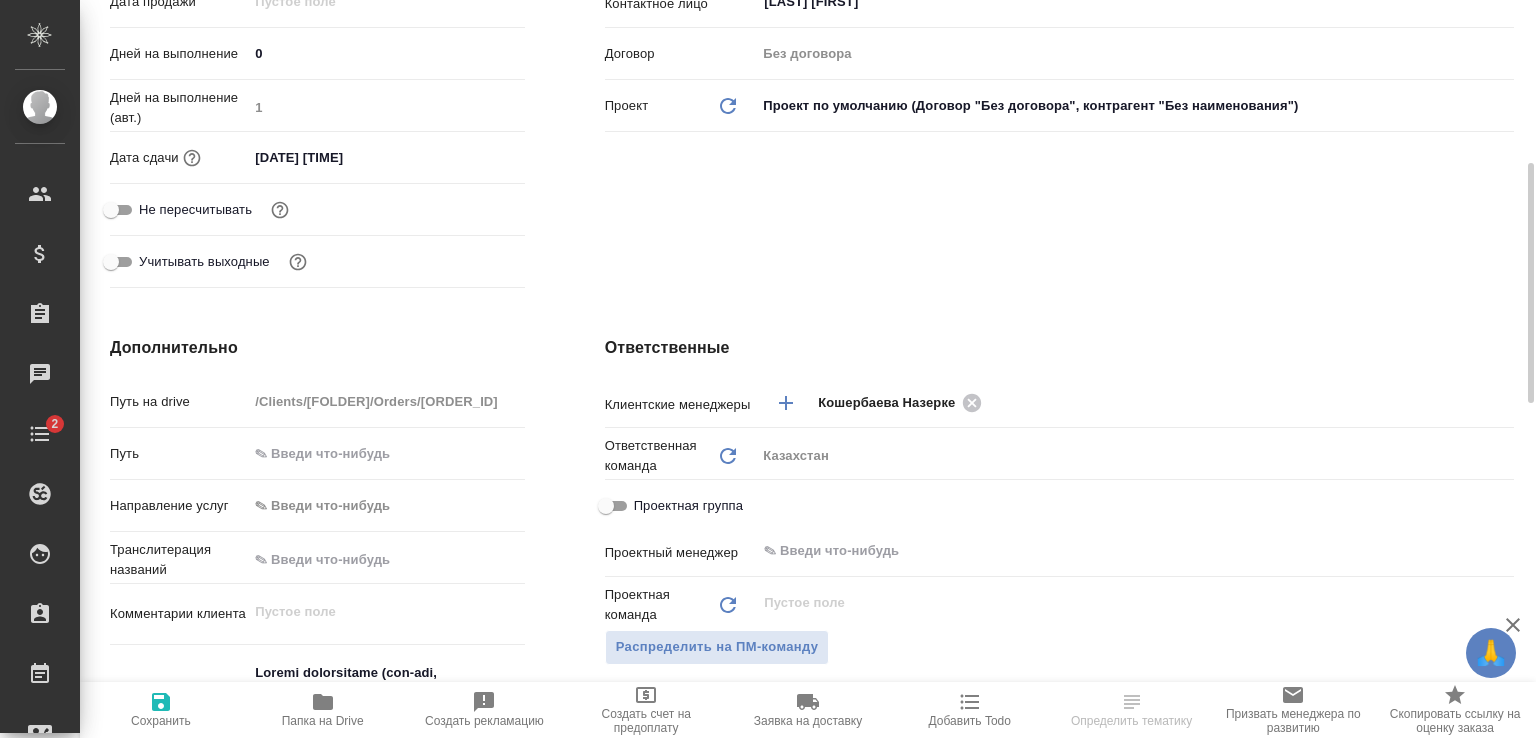 scroll, scrollTop: 1000, scrollLeft: 0, axis: vertical 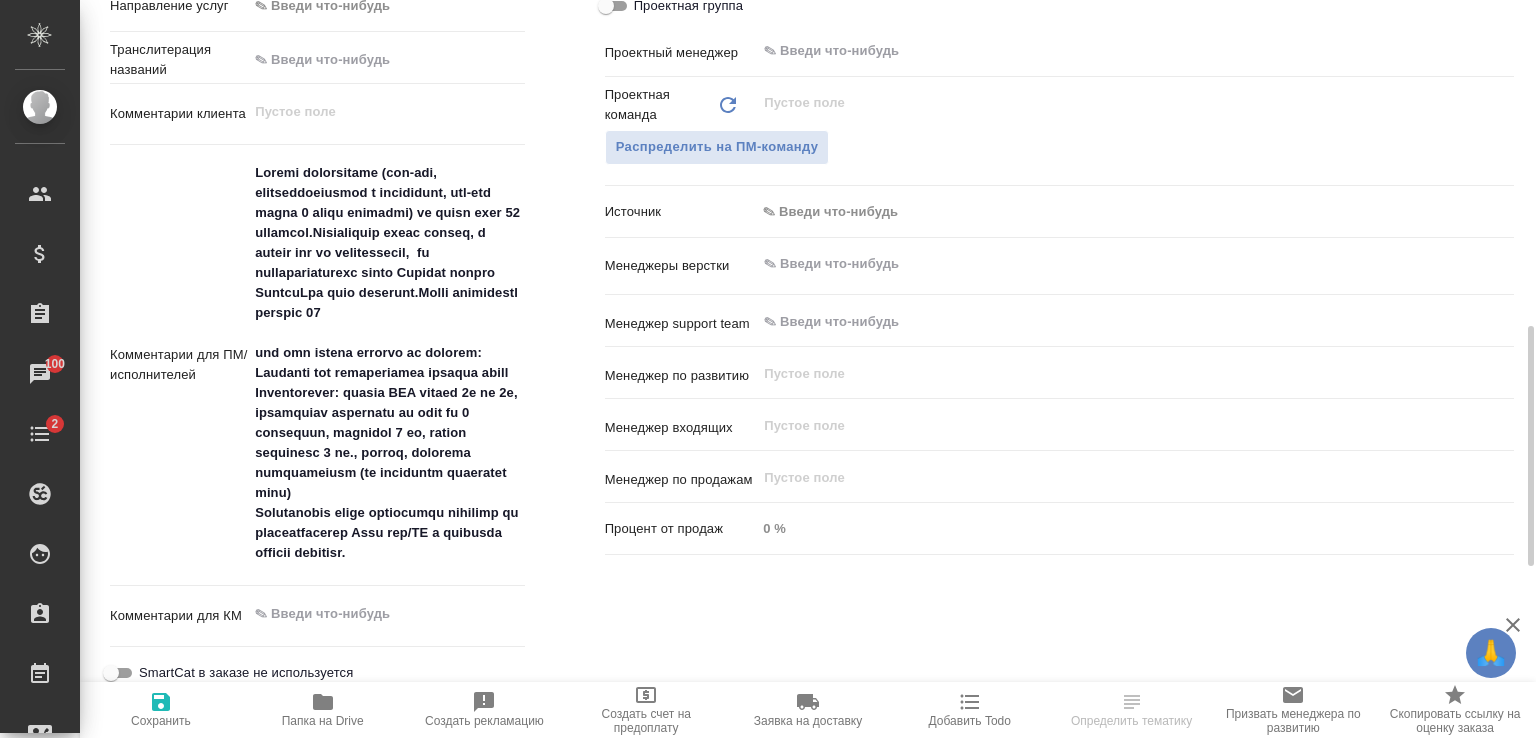 type on "x" 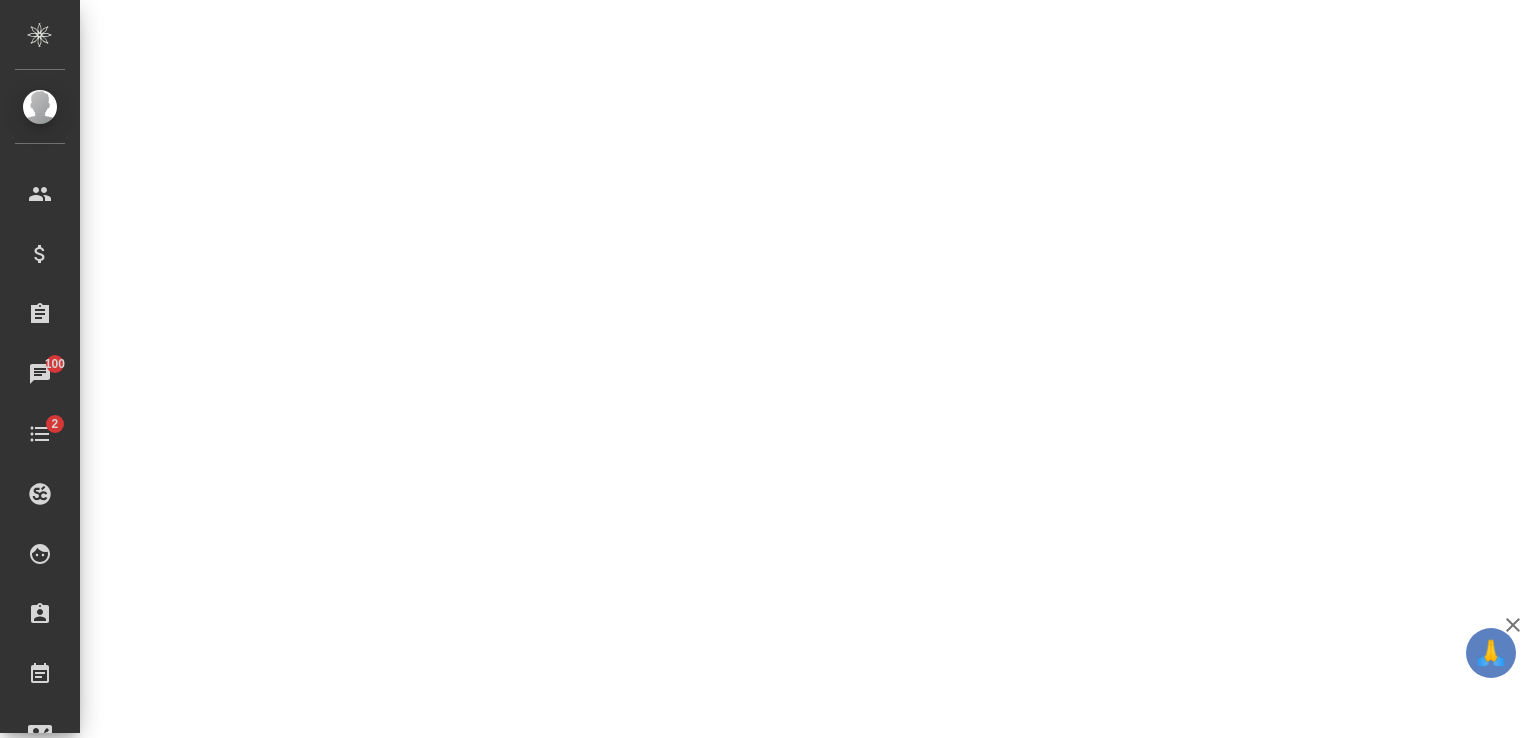 select on "RU" 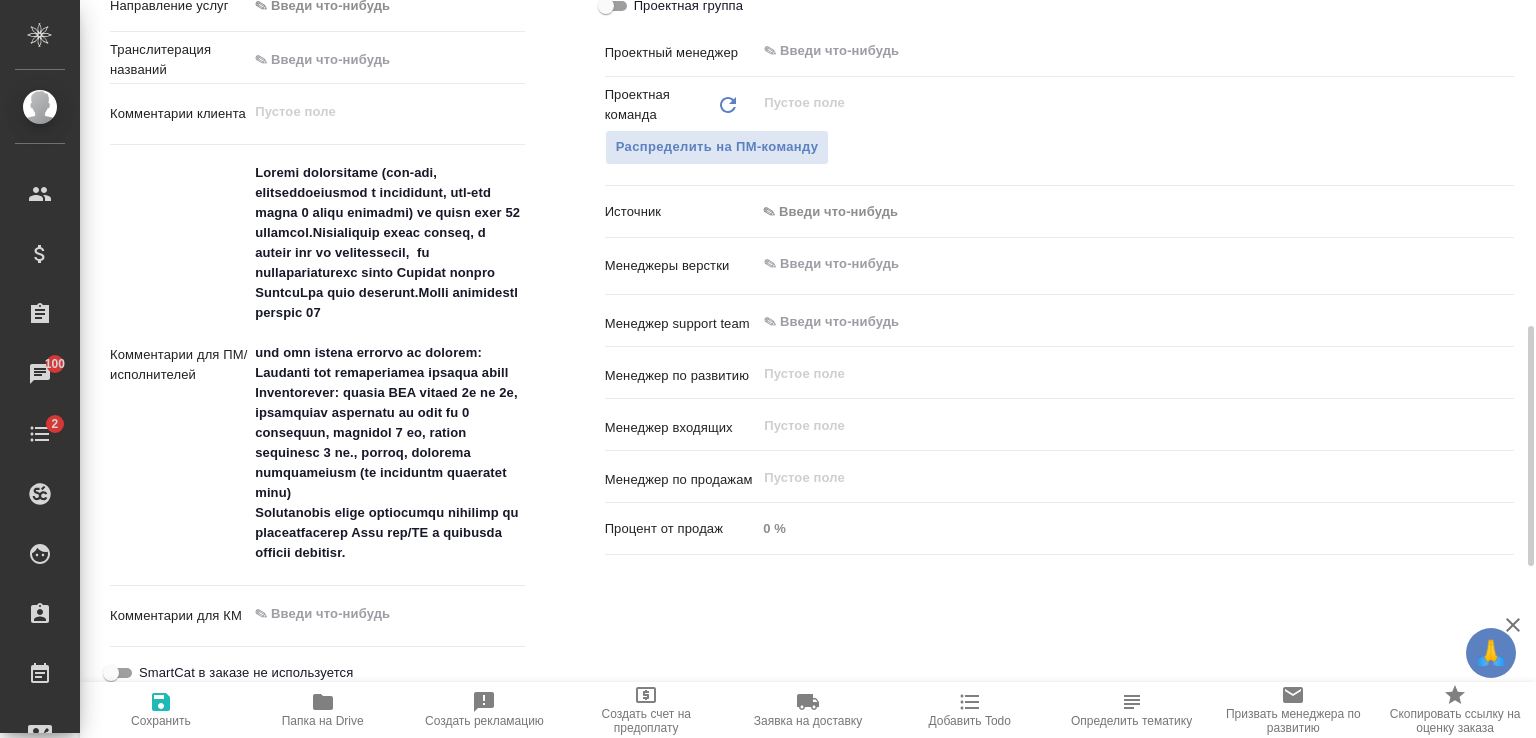 type on "x" 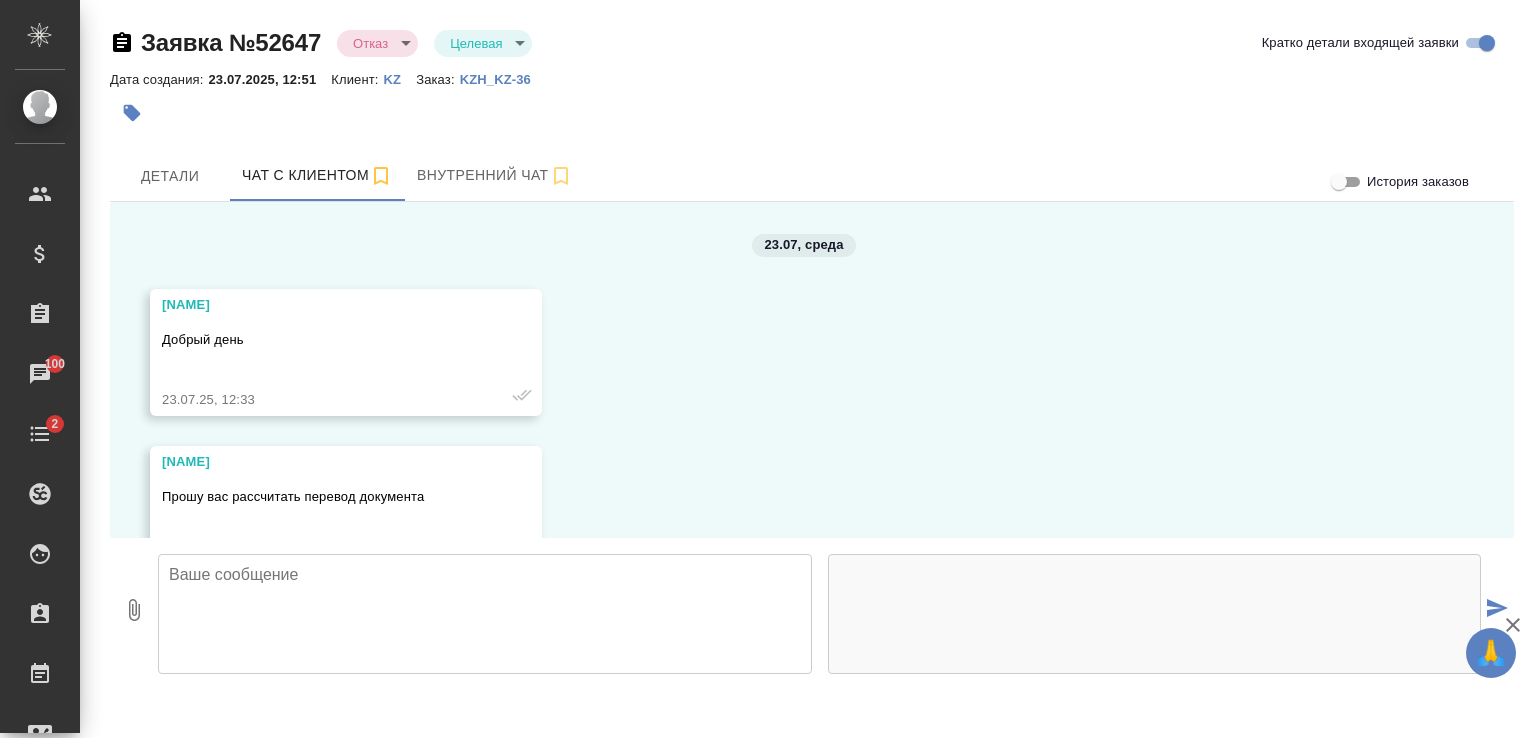 scroll, scrollTop: 0, scrollLeft: 0, axis: both 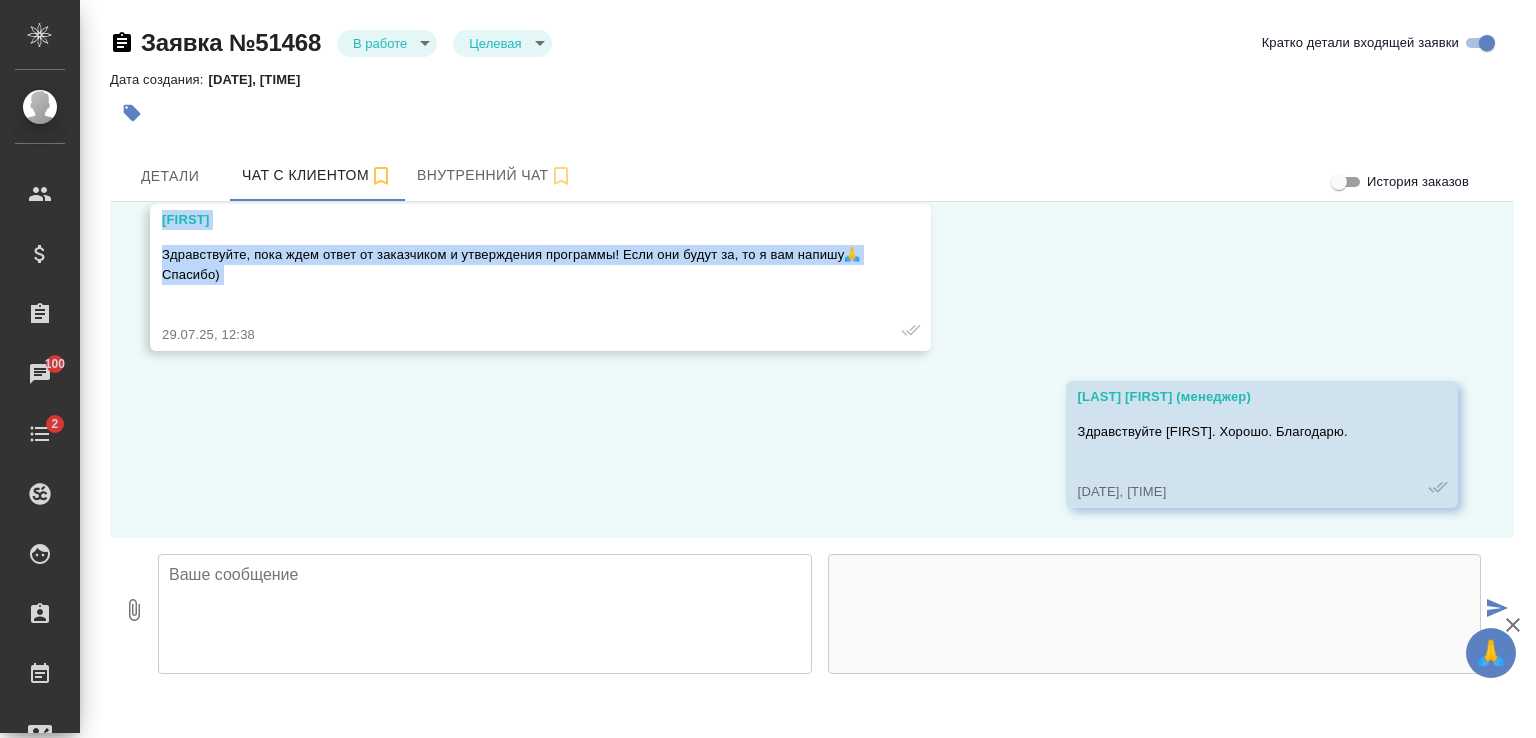 drag, startPoint x: 240, startPoint y: 290, endPoint x: 162, endPoint y: 217, distance: 106.83164 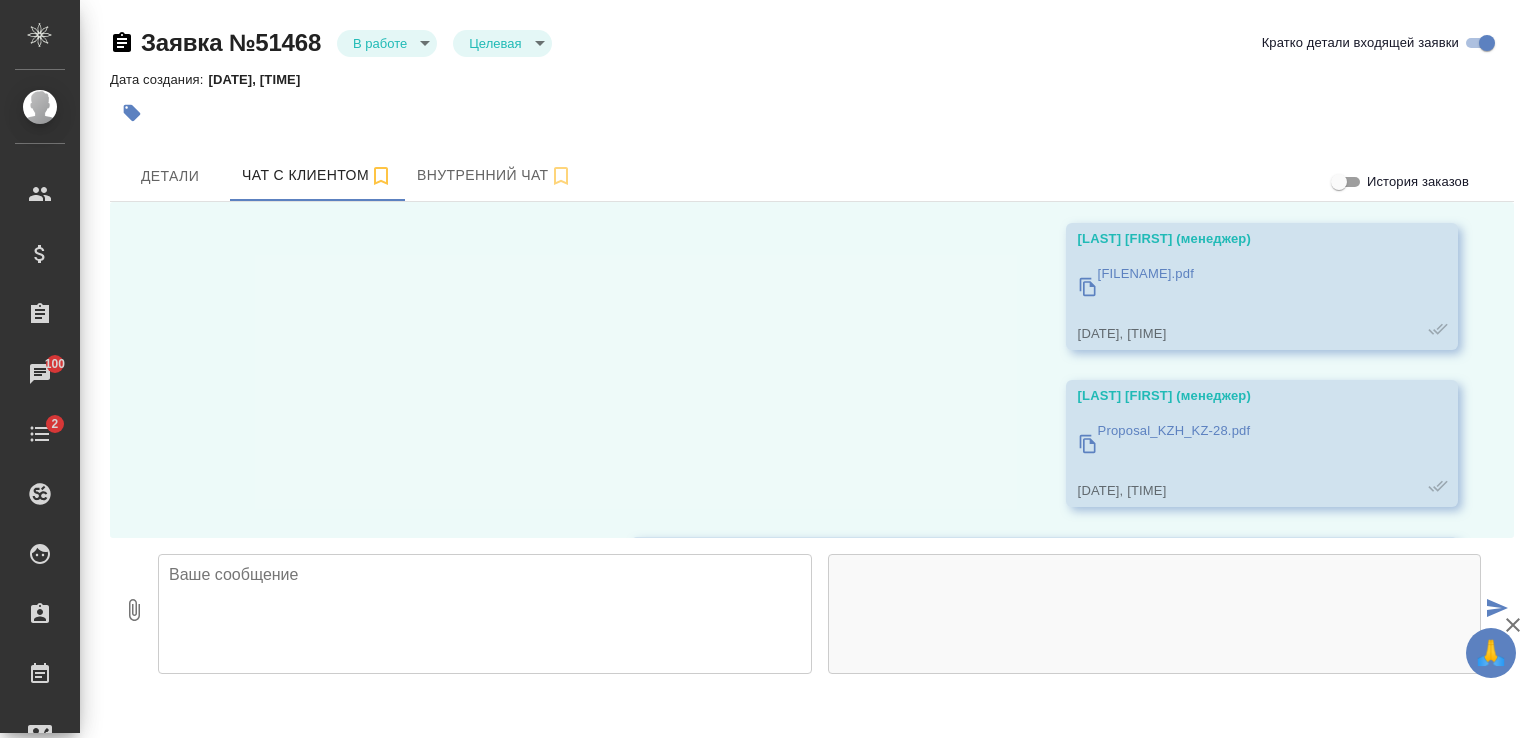 scroll, scrollTop: 2597, scrollLeft: 0, axis: vertical 